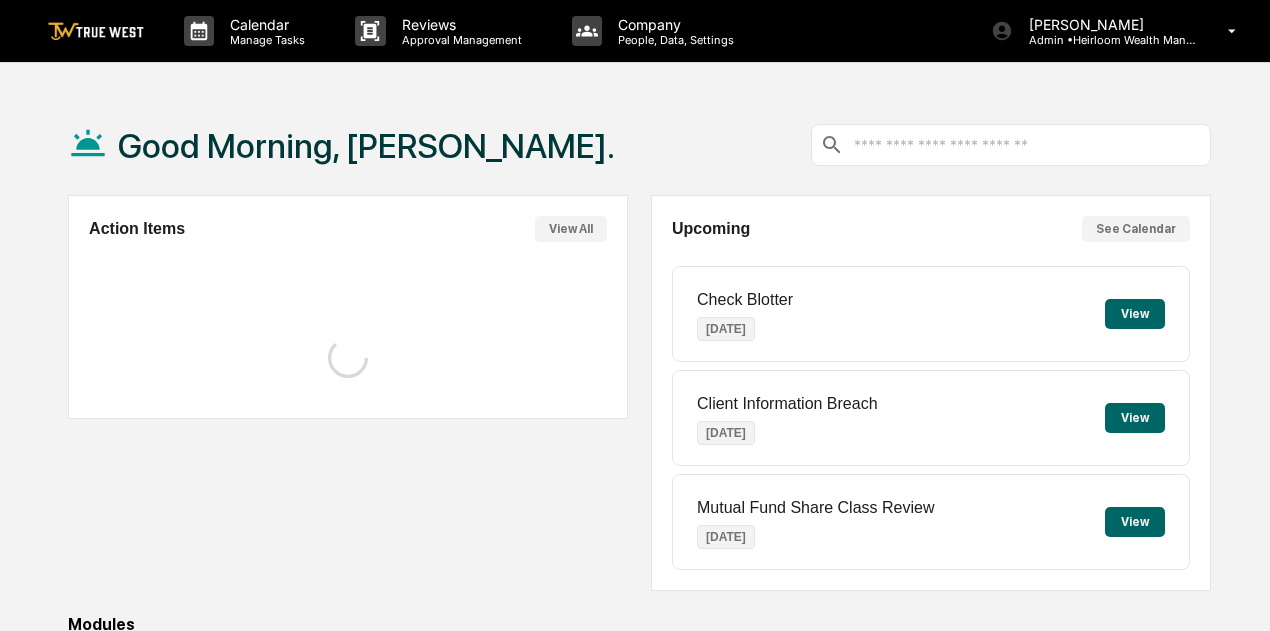 scroll, scrollTop: 0, scrollLeft: 0, axis: both 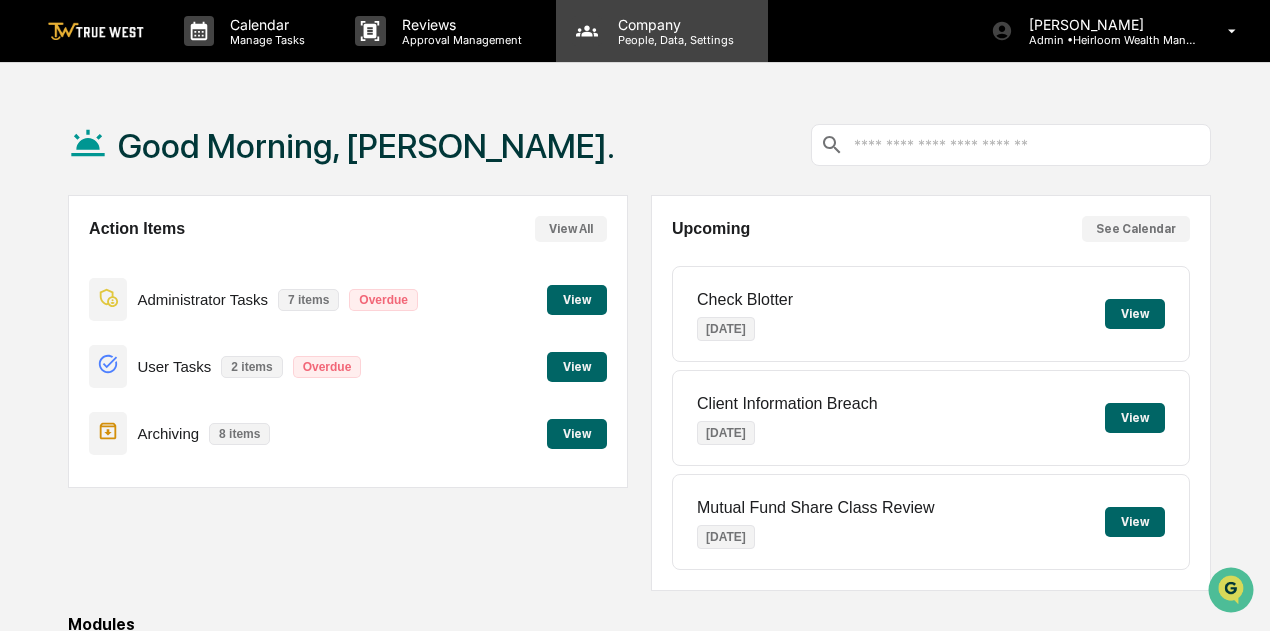 click on "People, Data, Settings" at bounding box center [673, 40] 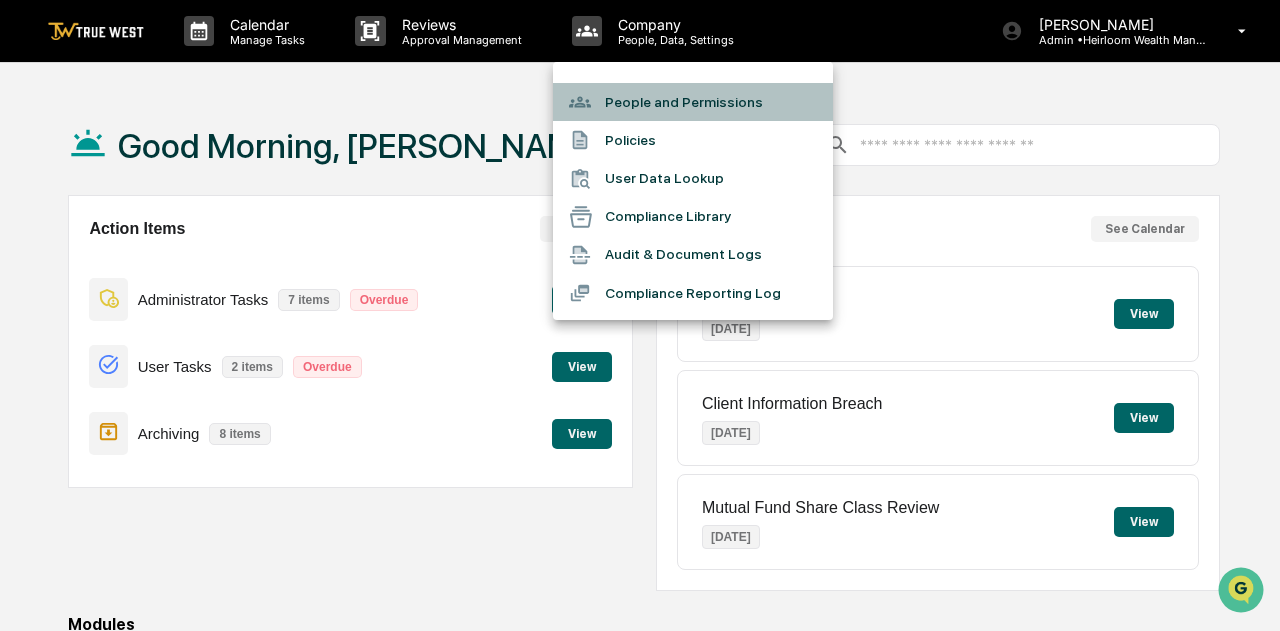 click on "People and Permissions" at bounding box center (693, 102) 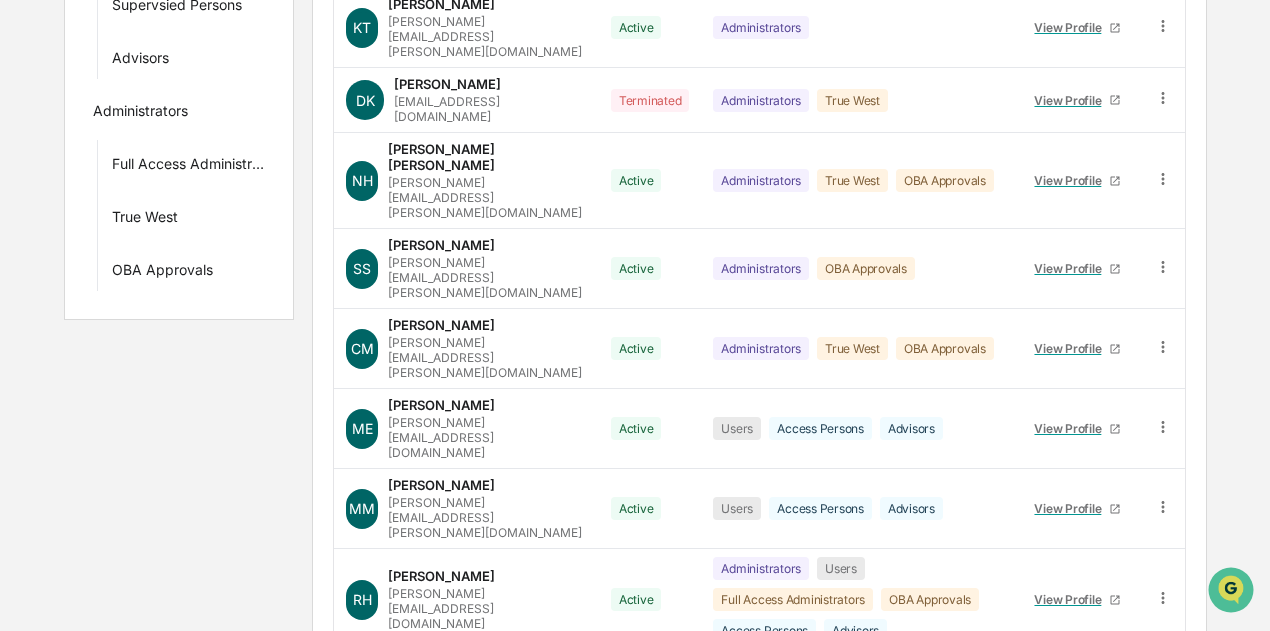 scroll, scrollTop: 496, scrollLeft: 0, axis: vertical 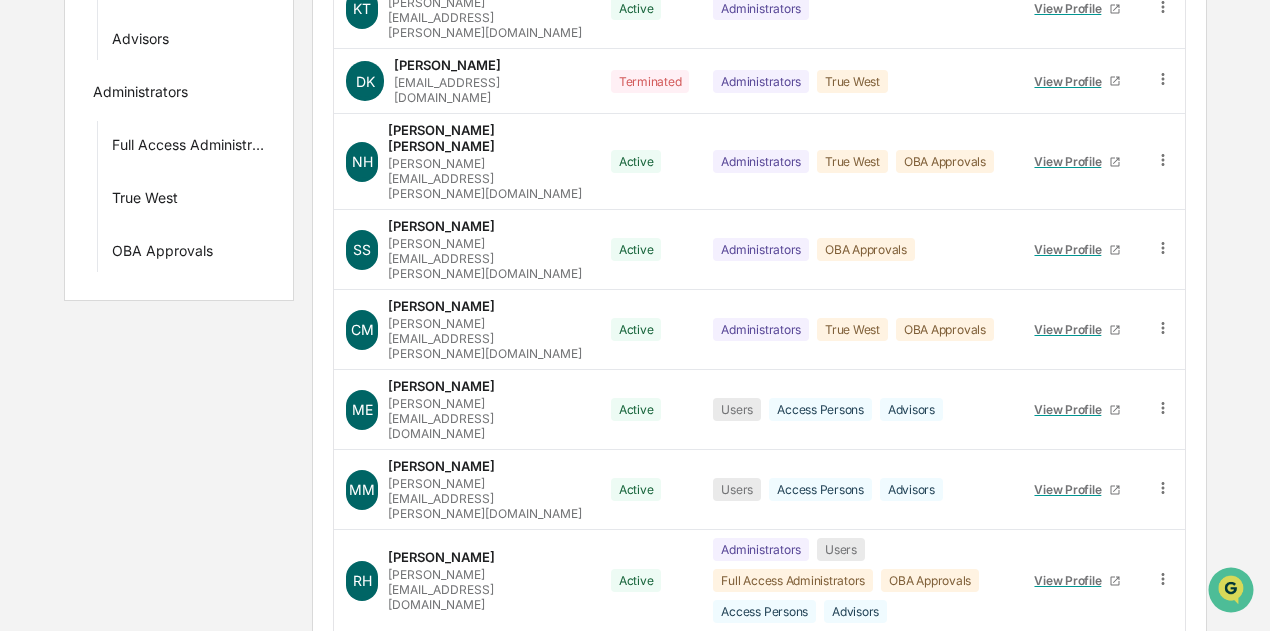 click on ">" at bounding box center (584, 761) 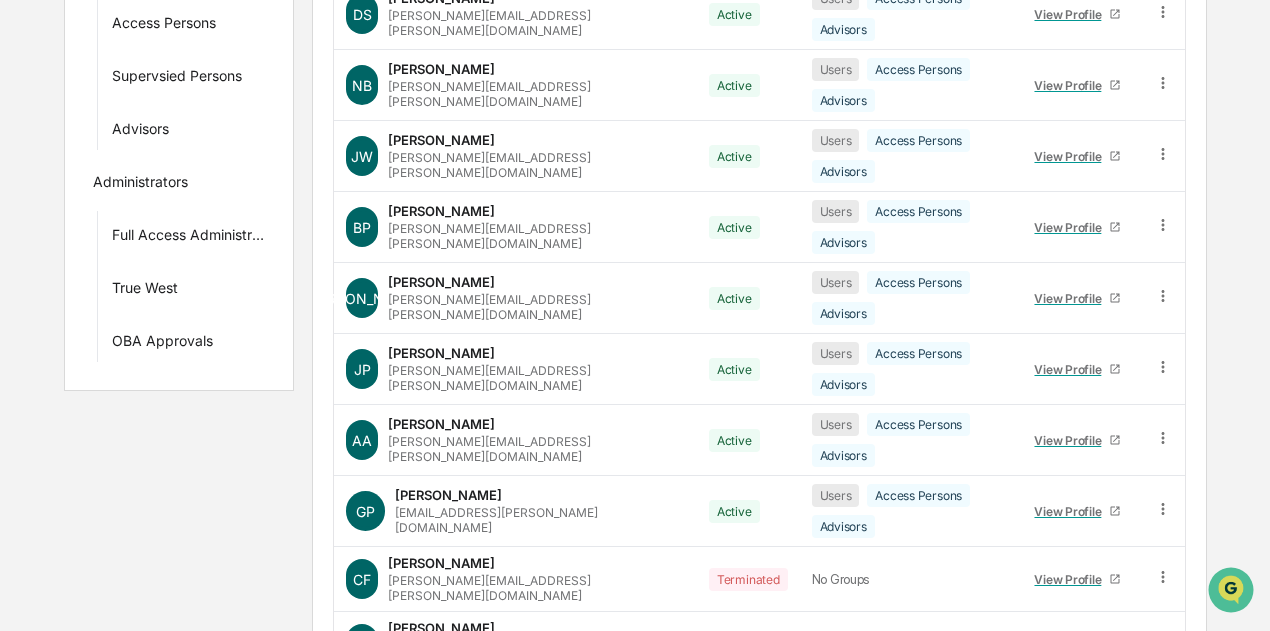 scroll, scrollTop: 0, scrollLeft: 0, axis: both 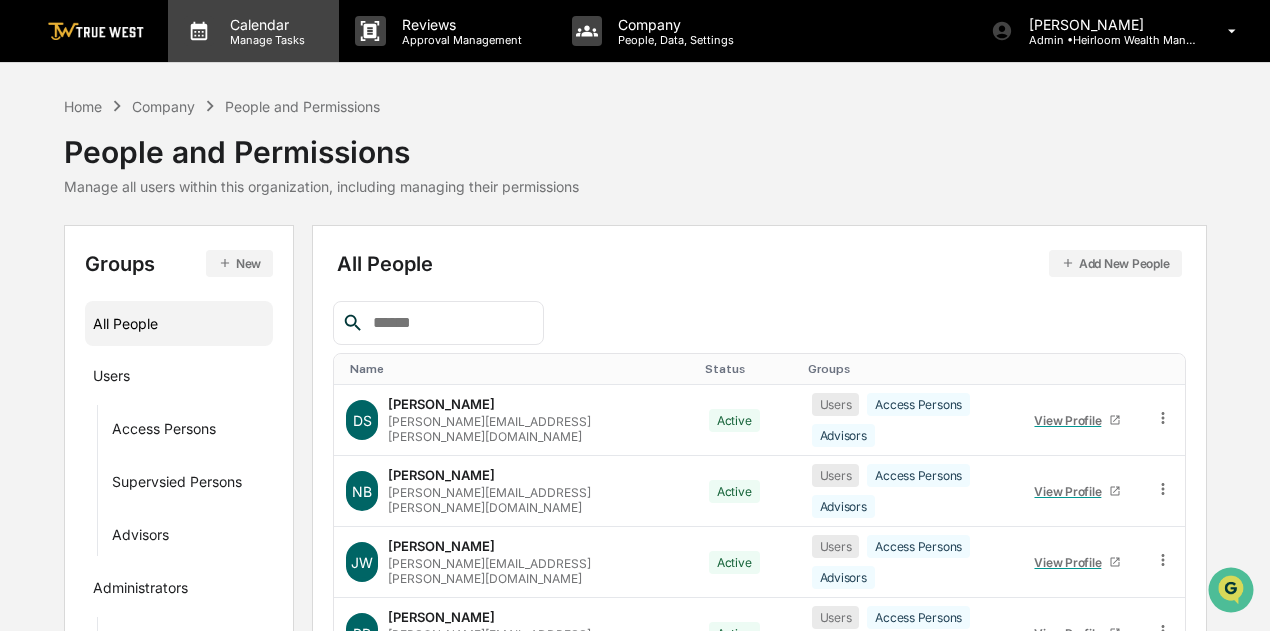click on "Manage Tasks" at bounding box center [264, 40] 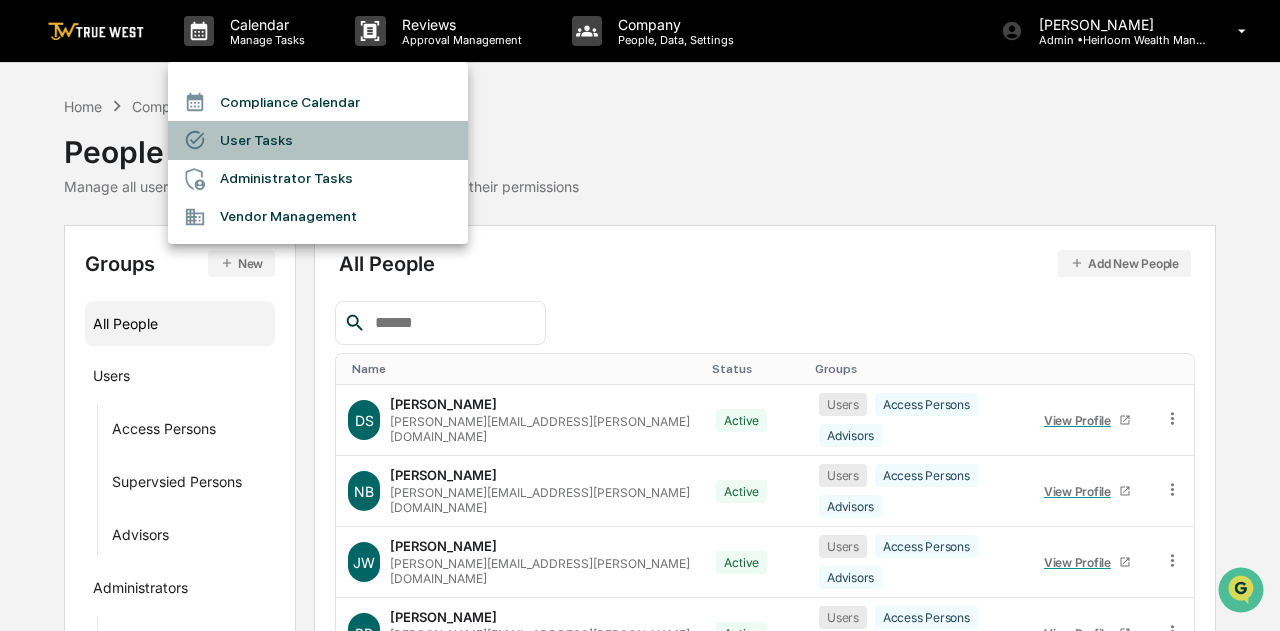 click on "User Tasks" at bounding box center [318, 140] 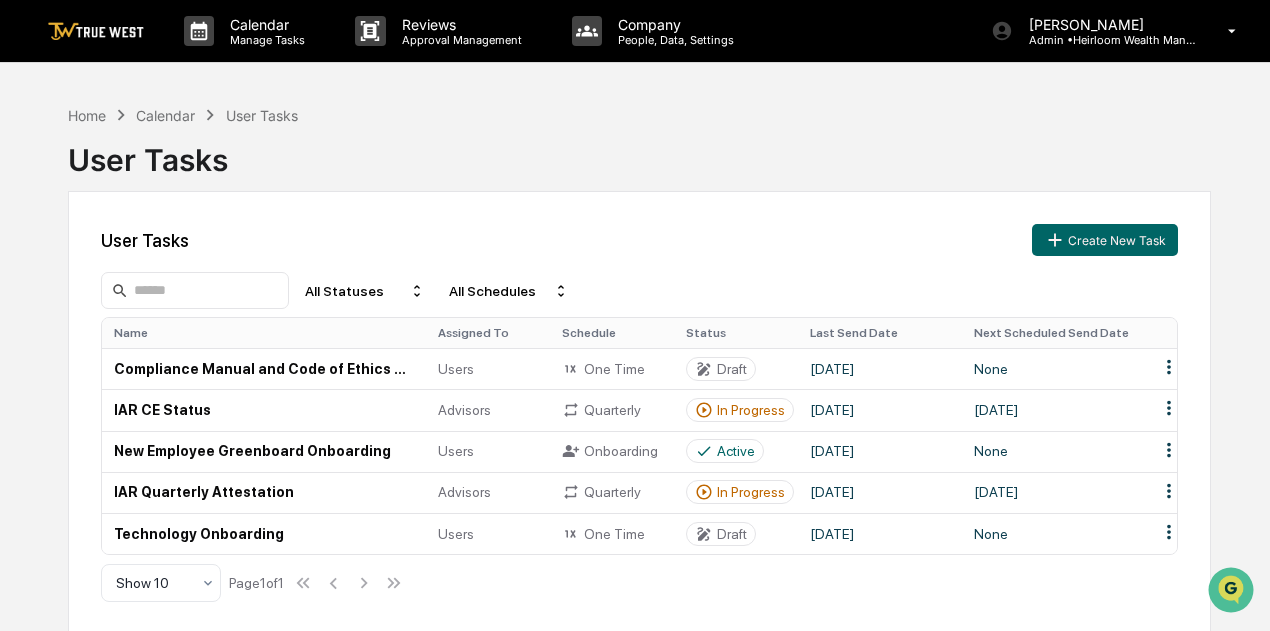 scroll, scrollTop: 15, scrollLeft: 0, axis: vertical 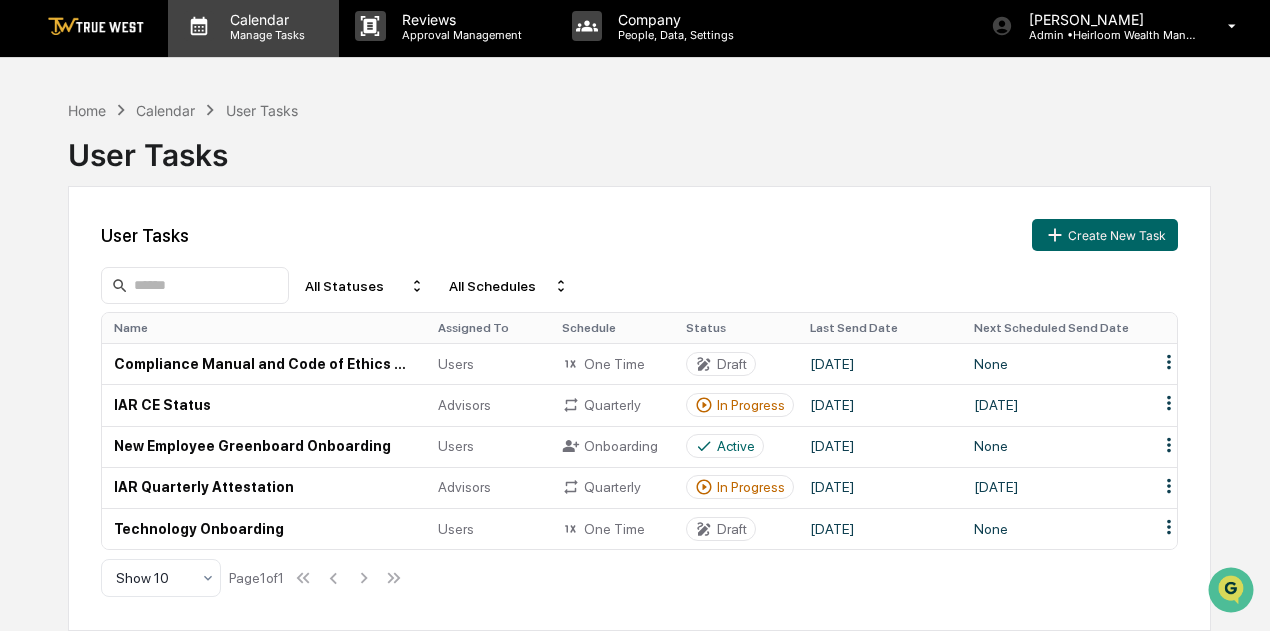 click on "Calendar" at bounding box center (264, 19) 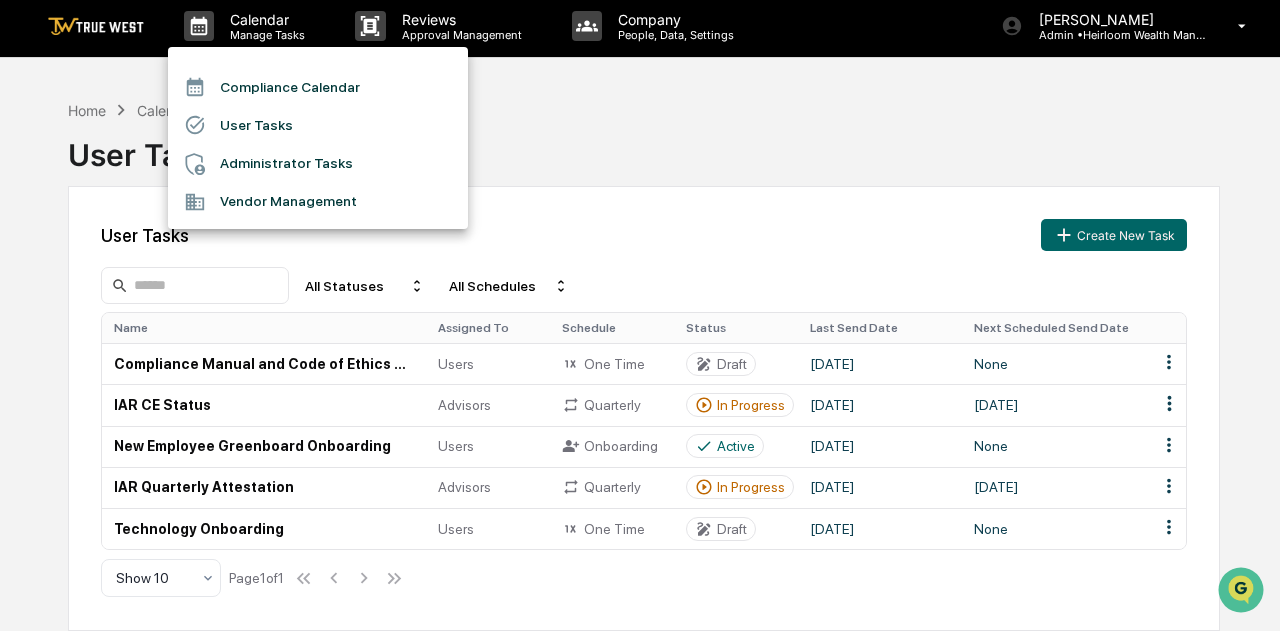 click at bounding box center [640, 315] 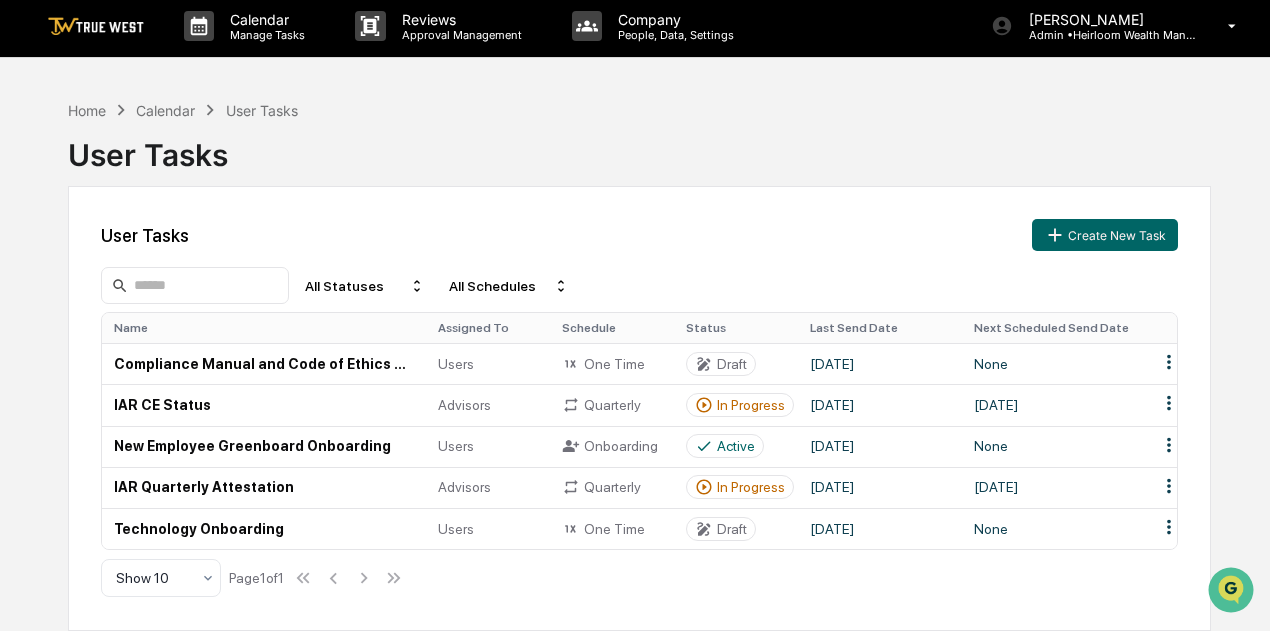 click at bounding box center [96, 26] 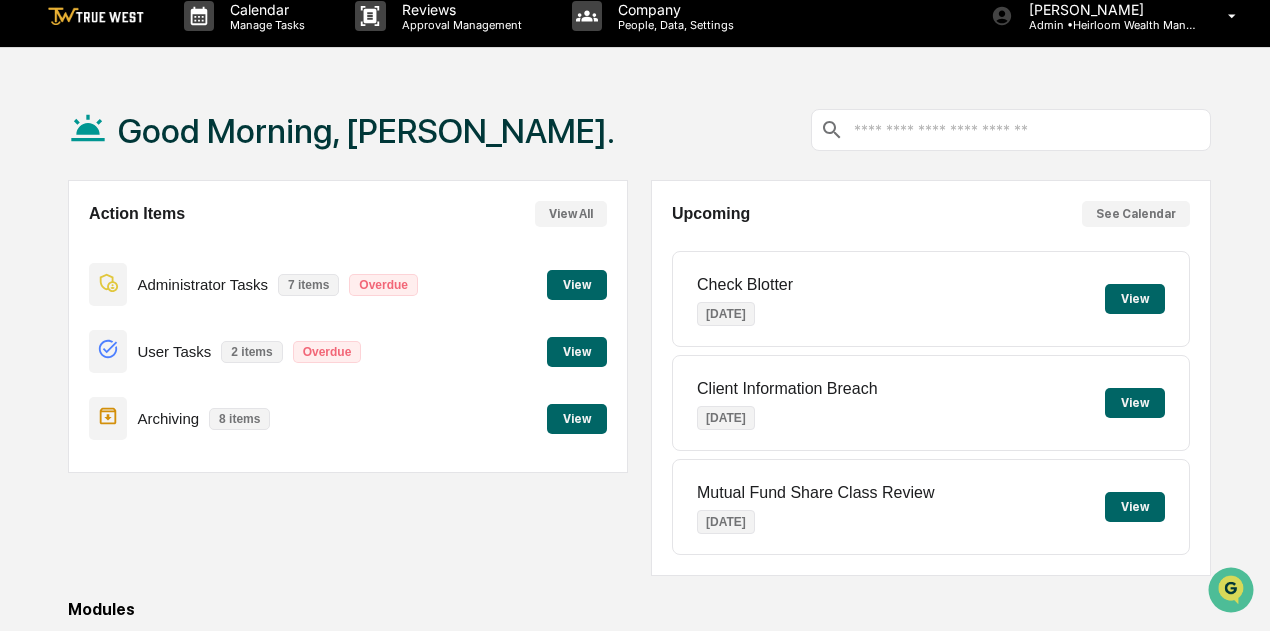 click on "View" at bounding box center (577, 352) 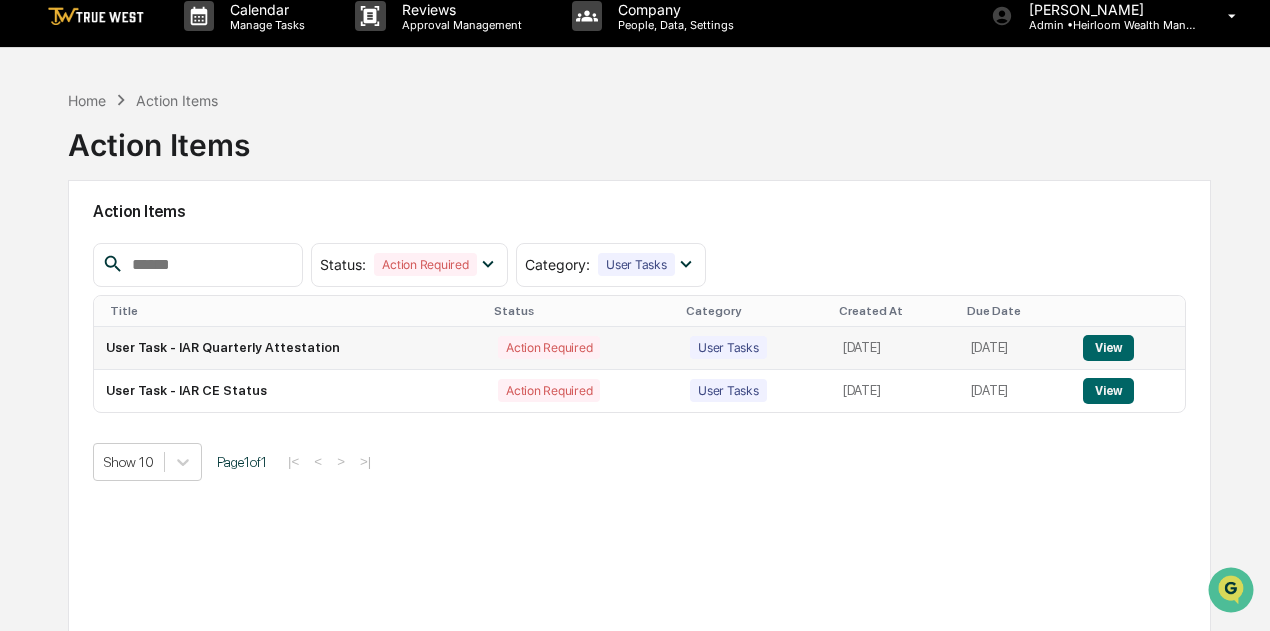 click on "View" at bounding box center [1108, 348] 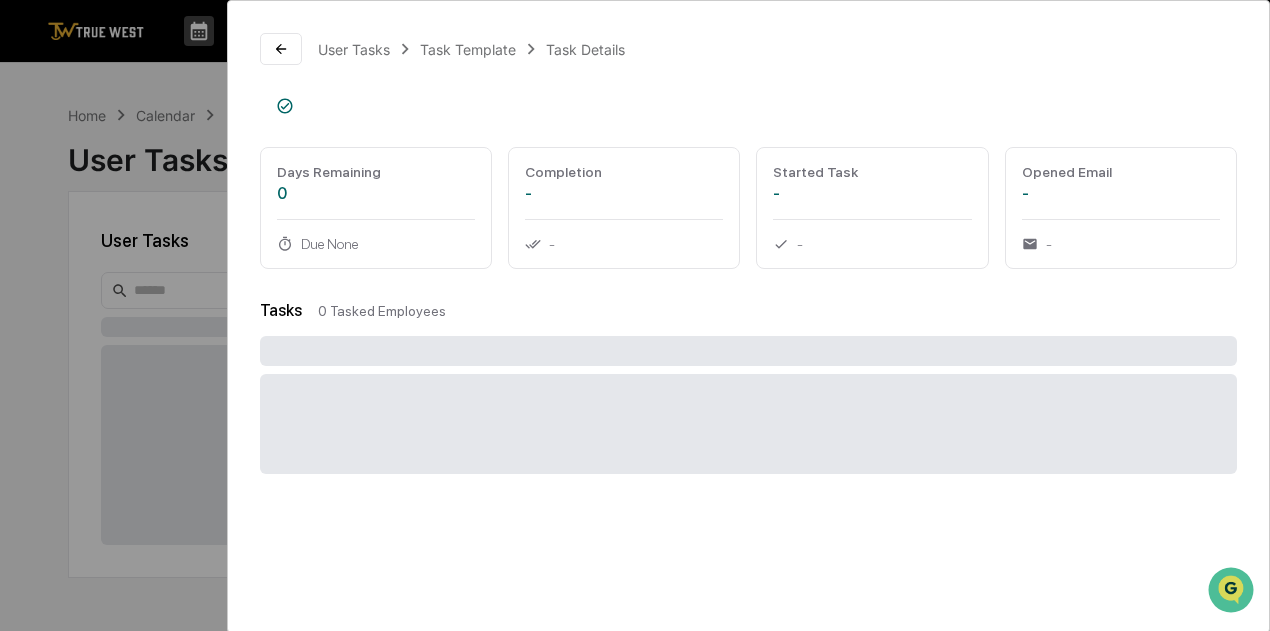 scroll, scrollTop: 0, scrollLeft: 0, axis: both 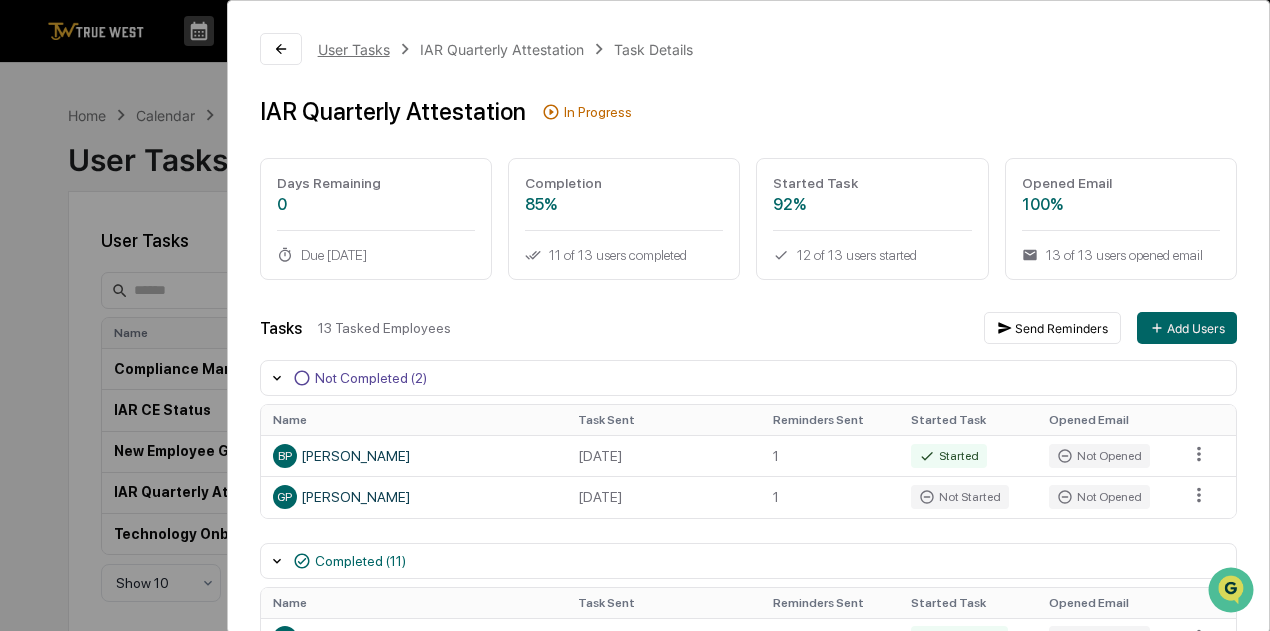click on "User Tasks" at bounding box center [354, 49] 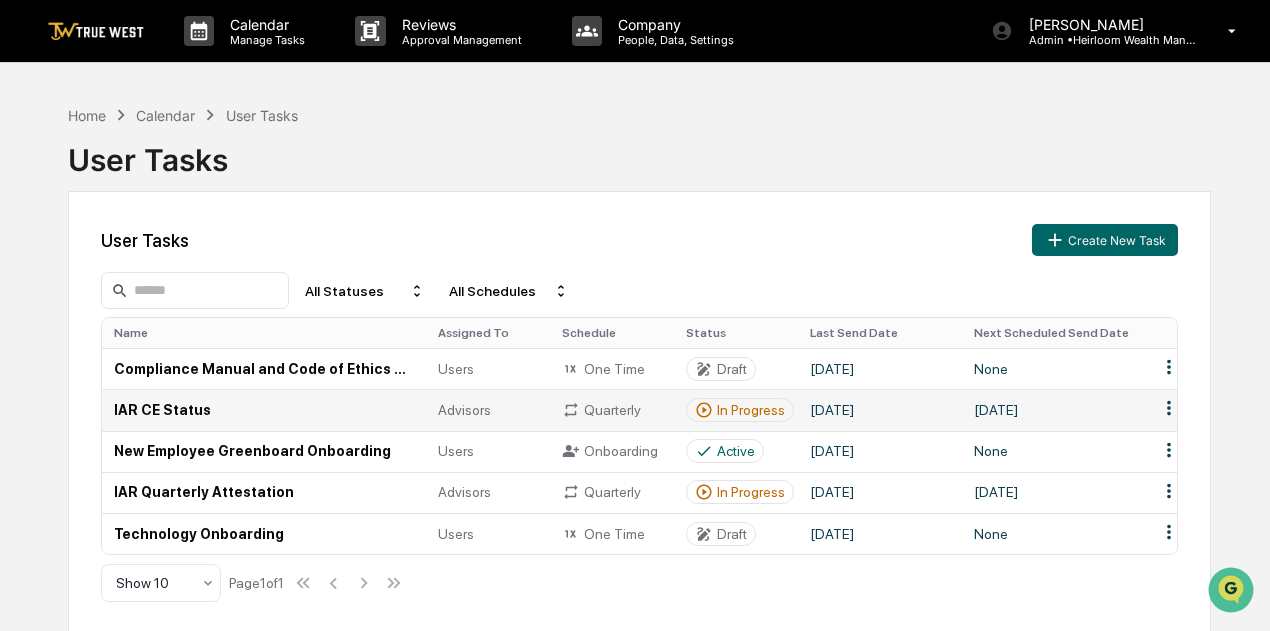 click on "IAR CE Status" at bounding box center [264, 409] 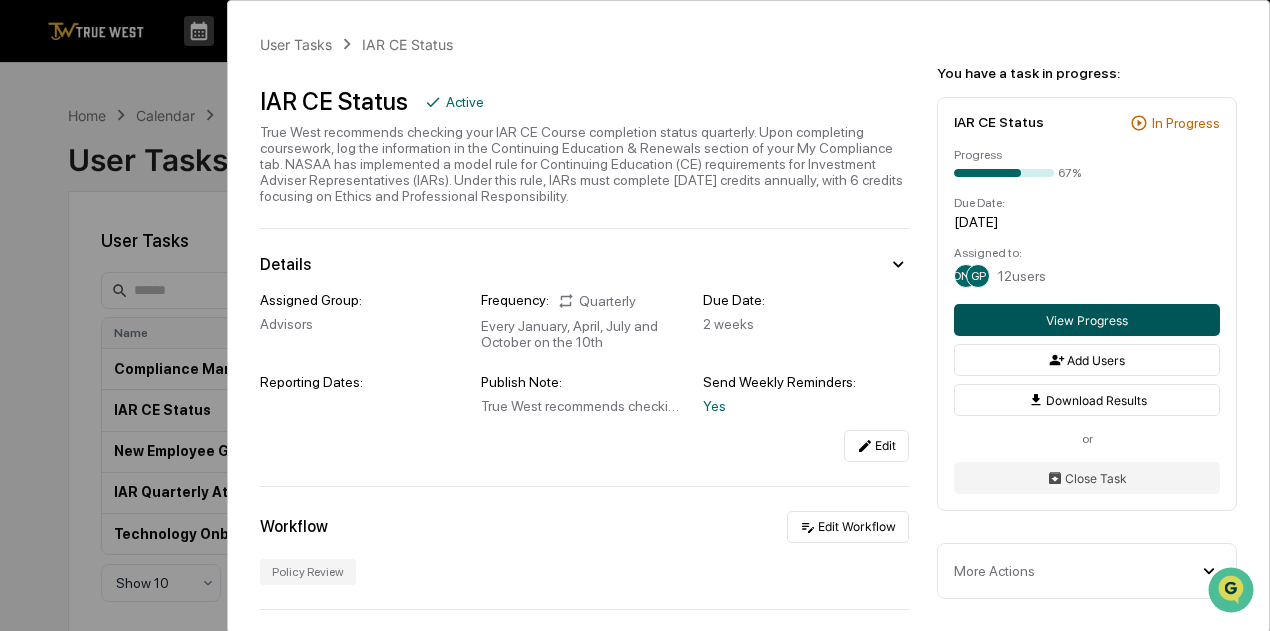 click on "View Progress" at bounding box center [1087, 320] 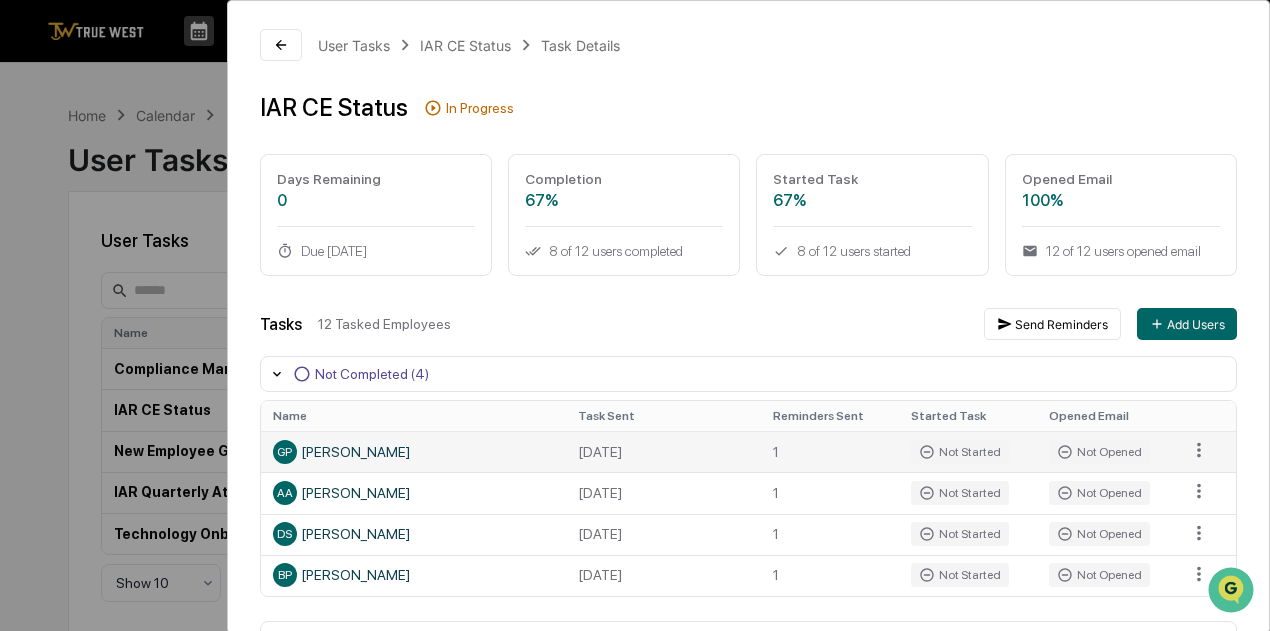 scroll, scrollTop: 0, scrollLeft: 0, axis: both 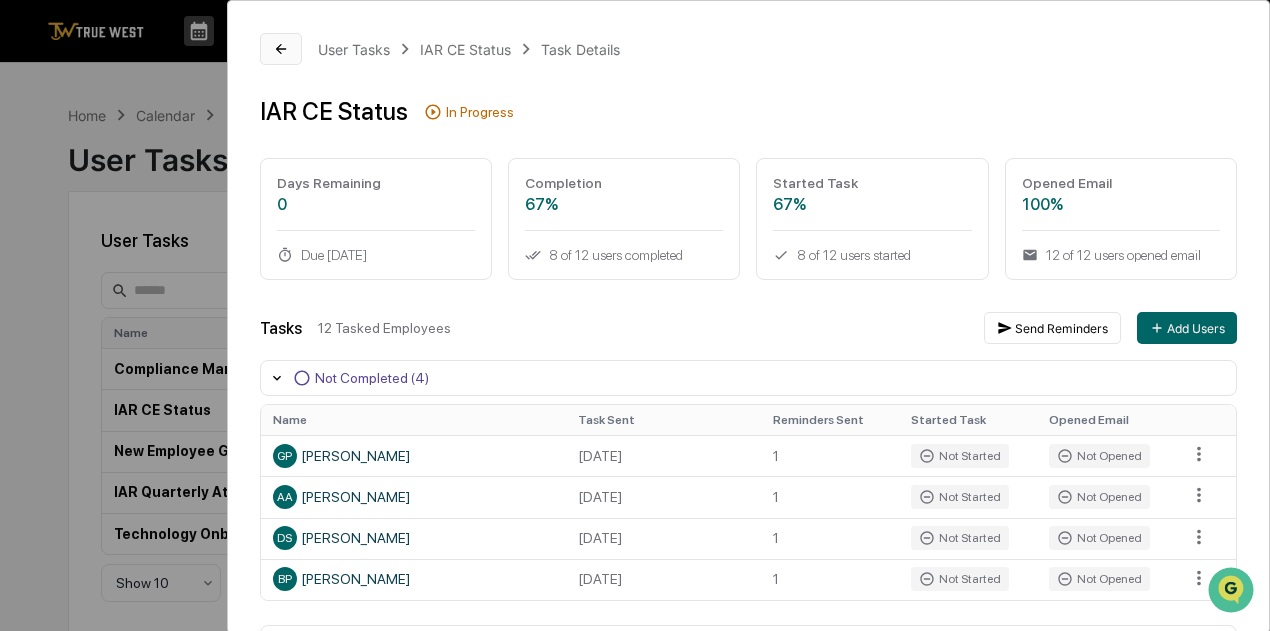 click 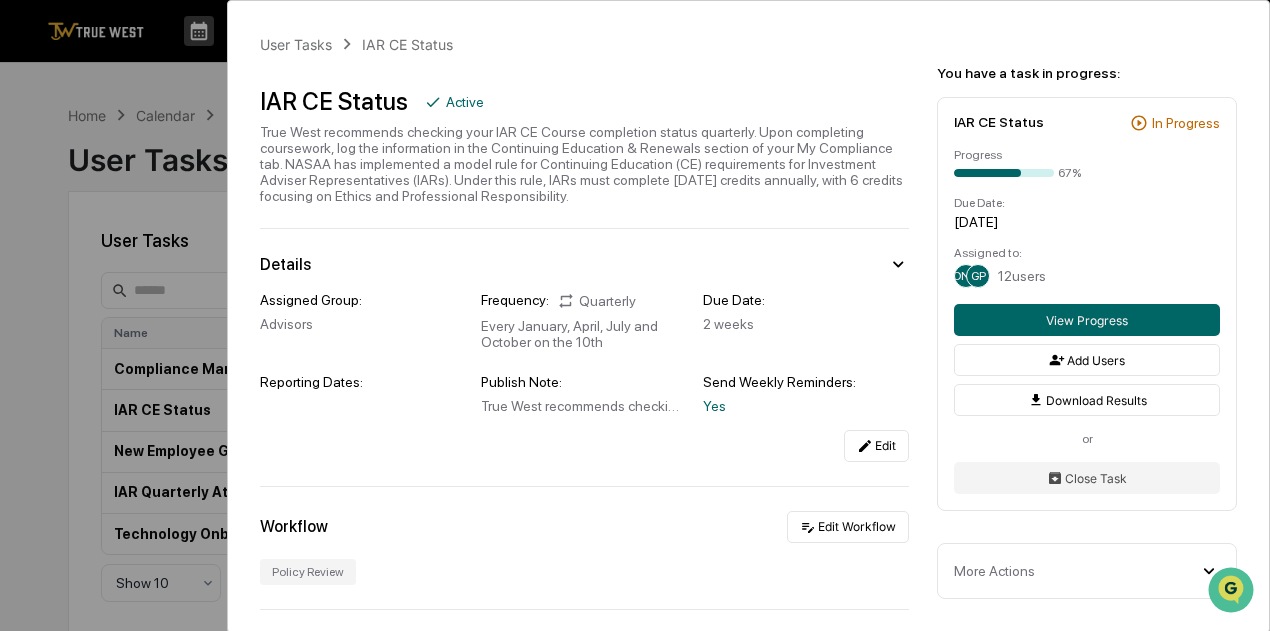 click on "User Tasks IAR CE Status IAR CE Status Active True West recommends checking your IAR CE Course completion status quarterly. Upon completing coursework, log the information in the Continuing Education & Renewals section of your My Compliance tab. NASAA has implemented a model rule for Continuing Education (CE) requirements for Investment Adviser Representatives (IARs). Under this rule, IARs must complete 12 CE credits annually, with 6 credits focusing on Ethics and Professional Responsibility. Details Assigned Group:  Advisors Frequency:    Quarterly Every January, April, July and October on the 10th Due Date:  2 weeks Reporting Dates:  Publish Note:  Send Weekly Reminders:  Yes Edit Workflow Edit Workflow Policy Review Task Schedule In Progress   1  task Sent At Due Date Reporting Date Assigned To Progress July 10, 2025 July 24, 2025 July 10, 2025   -  JO GP 12  users 67% View Progress Scheduled   9  task s Scheduled Due Date Reporting Date Assigned To October 10, 2025 October 24, 2025 October 10, 2025  -" at bounding box center [635, 315] 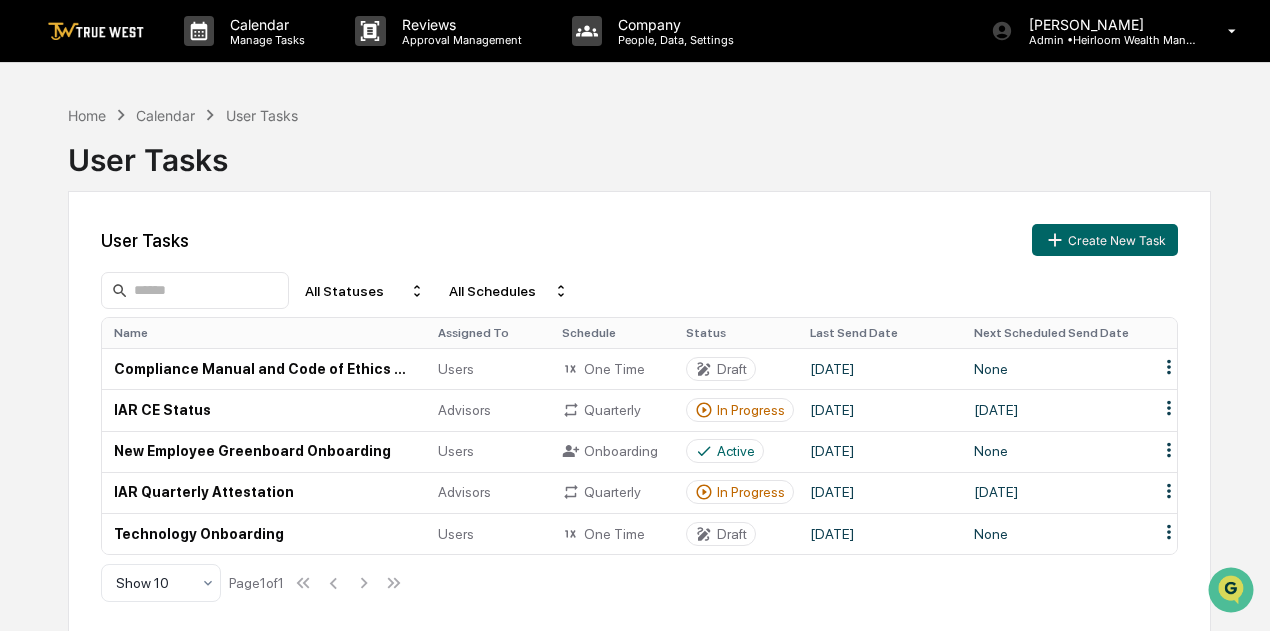 click at bounding box center [96, 31] 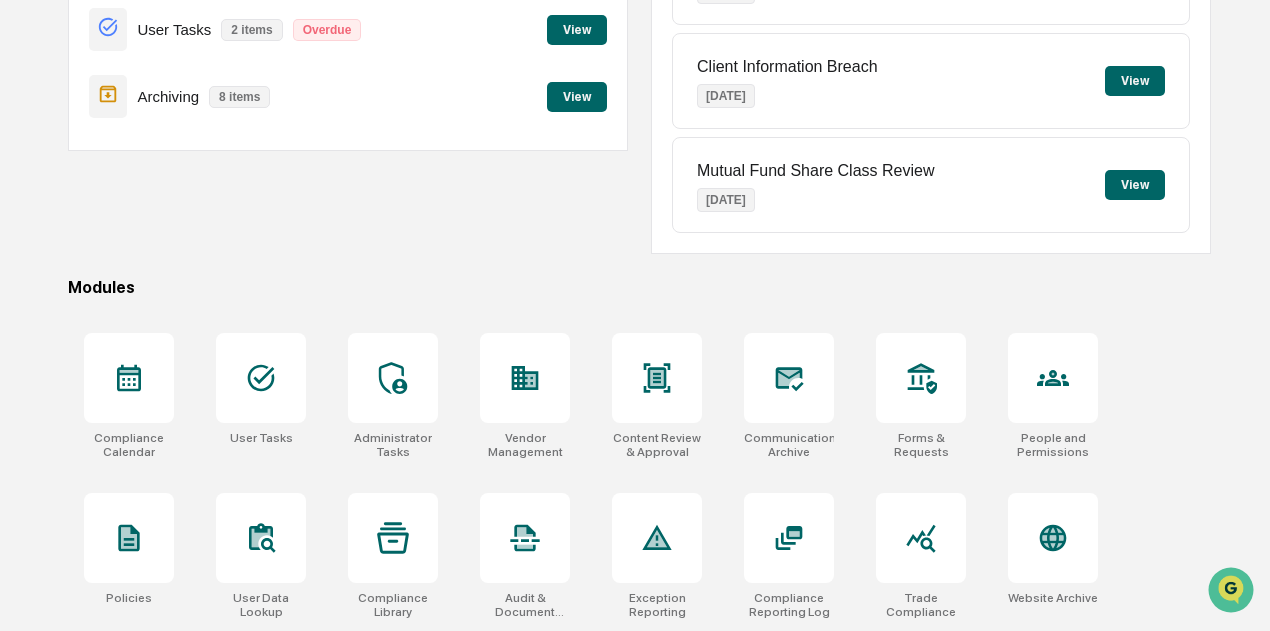 scroll, scrollTop: 338, scrollLeft: 0, axis: vertical 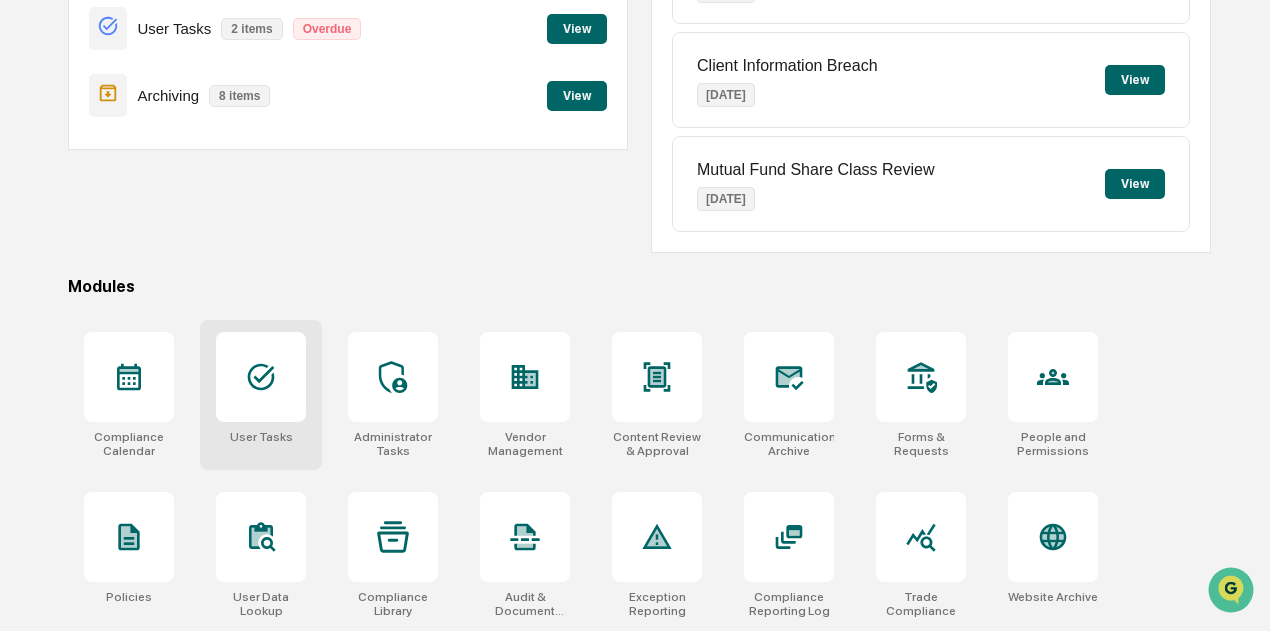 click 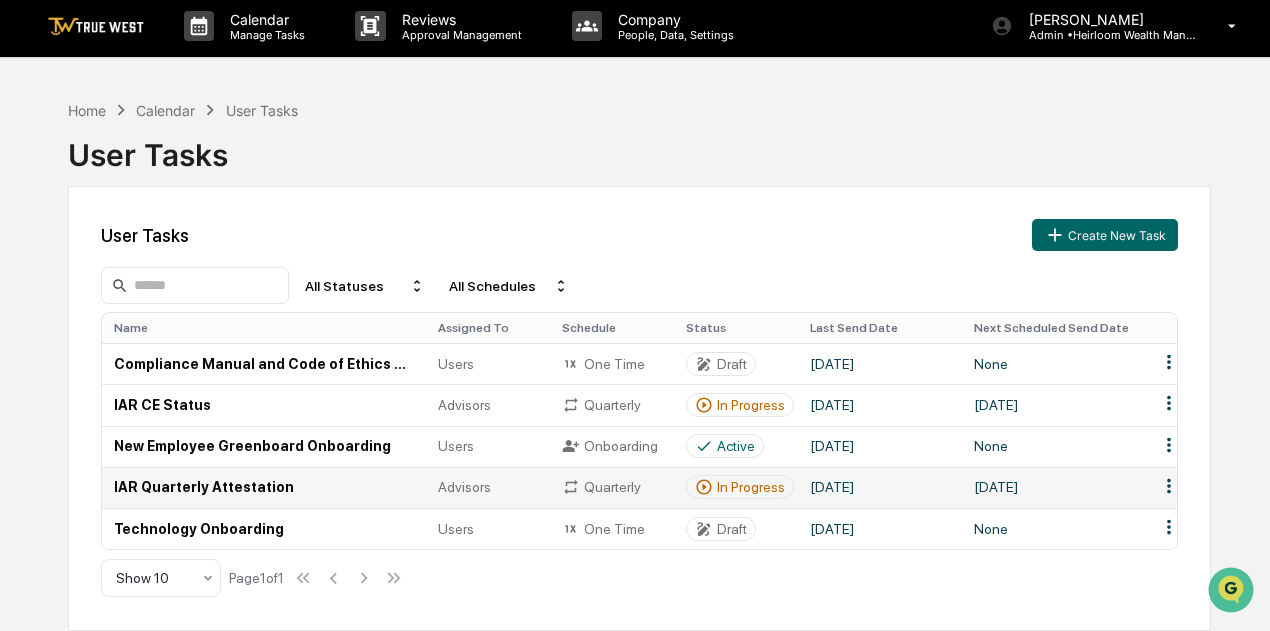 scroll, scrollTop: 0, scrollLeft: 0, axis: both 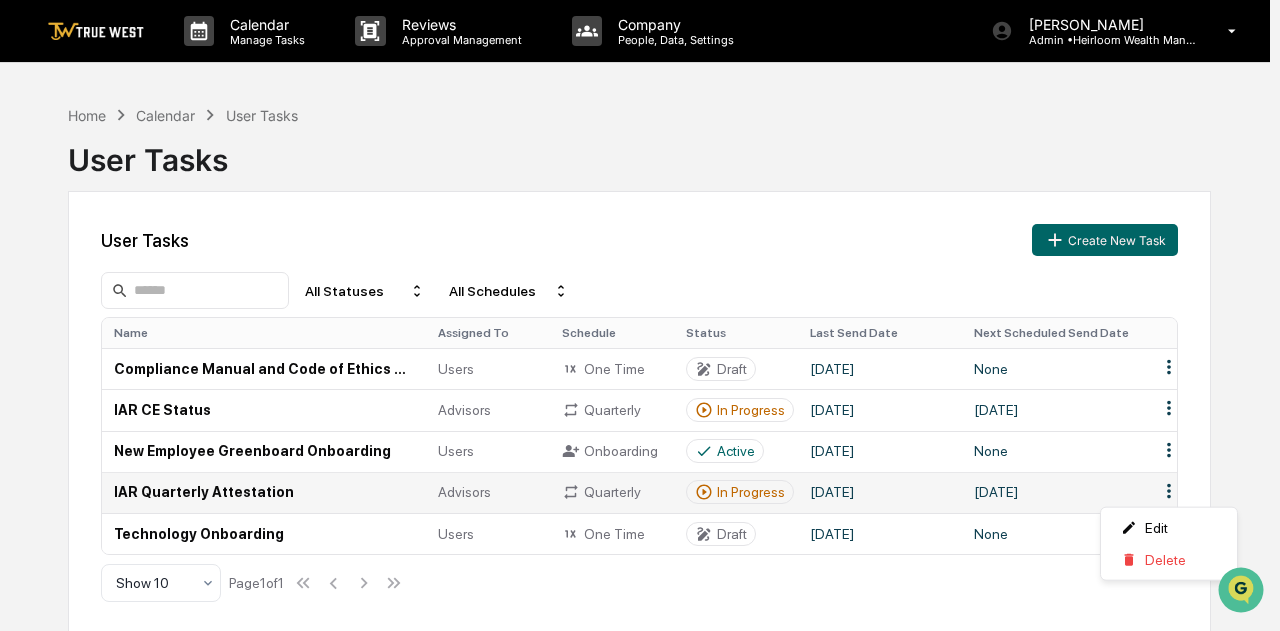click on "Calendar Manage Tasks Reviews Approval Management Company People, Data, Settings [PERSON_NAME] Admin •  Heirloom Wealth Management Home Calendar User Tasks User Tasks User Tasks Create New Task All Statuses All Schedules Name Assigned To Schedule Status Last Send Date Next Scheduled Send Date Compliance Manual and Code of Ethics Attestation 2025 Users  One Time Draft [DATE] None IAR CE Status Advisors   Quarterly In Progress [DATE] [DATE] New Employee Greenboard Onboarding Users  Onboarding Active [DATE] None IAR Quarterly Attestation  Advisors   Quarterly In Progress [DATE] [DATE] Technology Onboarding Users  One Time Draft [DATE] None Show 10 Page  1  of  1 Edit Delete" at bounding box center (640, 315) 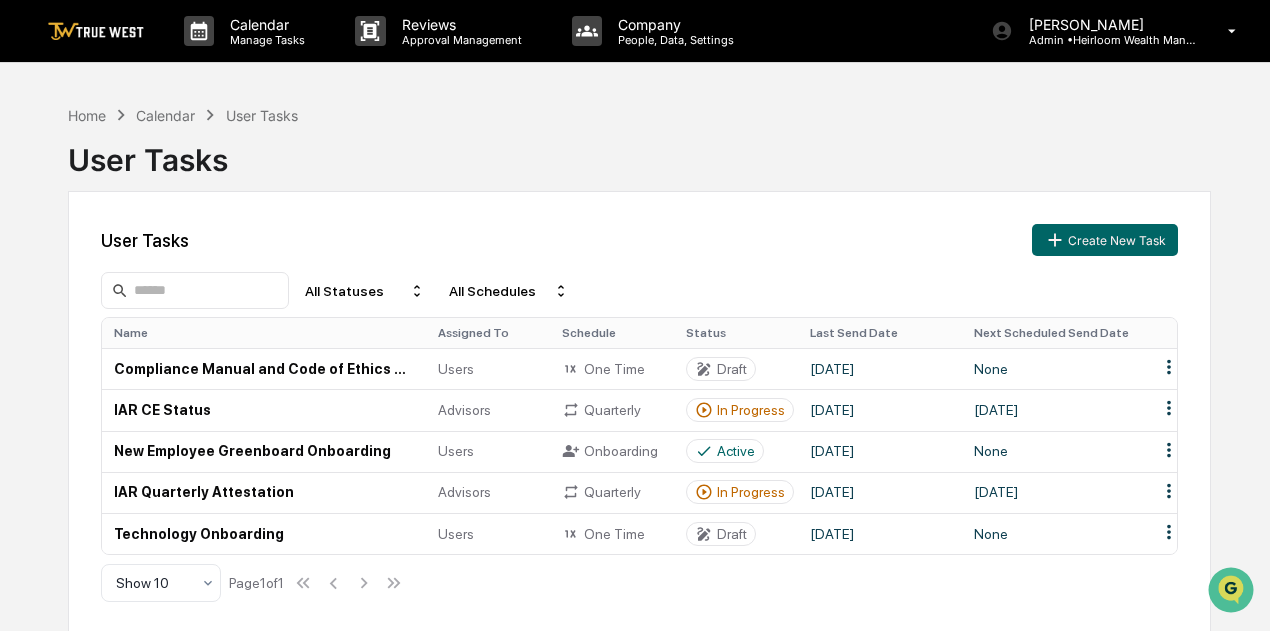 click on "Calendar Manage Tasks Reviews Approval Management Company People, Data, Settings [PERSON_NAME] Admin •  Heirloom Wealth Management Home Calendar User Tasks User Tasks User Tasks Create New Task All Statuses All Schedules Name Assigned To Schedule Status Last Send Date Next Scheduled Send Date Compliance Manual and Code of Ethics Attestation 2025 Users  One Time Draft [DATE] None IAR CE Status Advisors   Quarterly In Progress [DATE] [DATE] New Employee Greenboard Onboarding Users  Onboarding Active [DATE] None IAR Quarterly Attestation  Advisors   Quarterly In Progress [DATE] [DATE] Technology Onboarding Users  One Time Draft [DATE] None Show 10 Page  1  of  1" at bounding box center [635, 315] 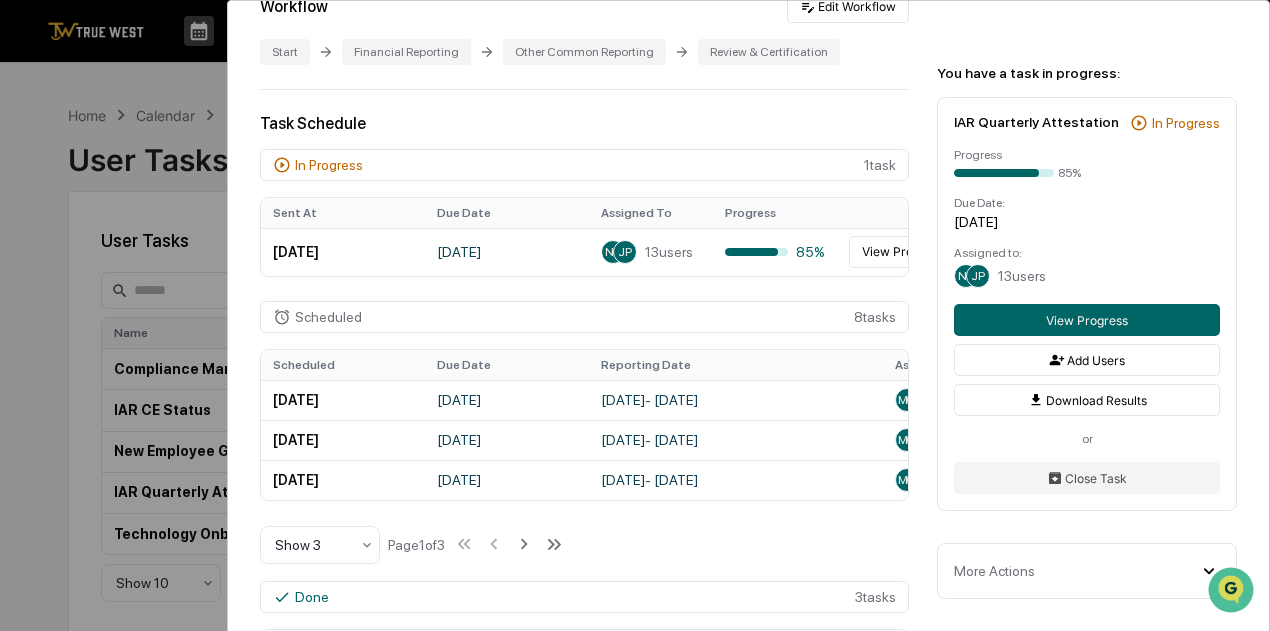 scroll, scrollTop: 0, scrollLeft: 0, axis: both 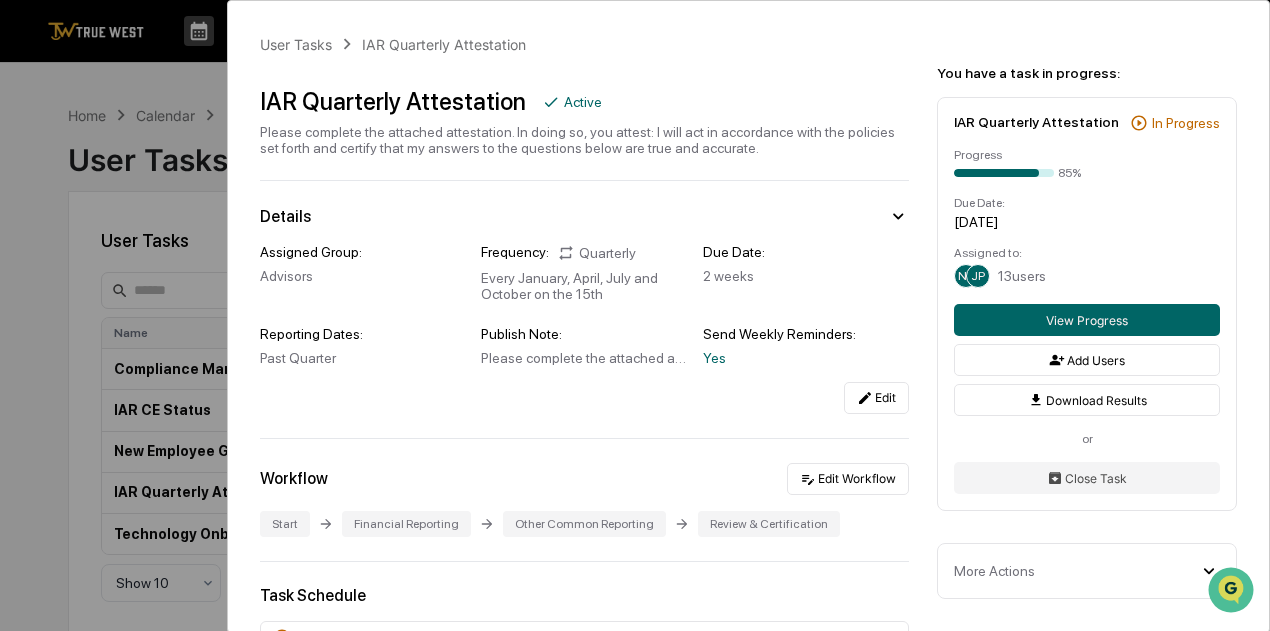 click on "User Tasks IAR Quarterly Attestation  IAR Quarterly Attestation  Active Please complete the attached attestation. In doing so, you attest:
I will act in accordance with the policies set forth and certify that my answers to the questions below are true and accurate.
Details Assigned Group:  Advisors Frequency:    Quarterly Every January, April, July and October on the 15th Due Date:  2 weeks Reporting Dates:  Past Quarter Publish Note:  Please complete the attached attestation. In doing so, you attest:
I will act in accordance with the policies set forth and certify that my answers to the questions below are true and accurate.  Send Weekly Reminders:  Yes Edit Workflow Edit Workflow Start Financial Reporting Other Common Reporting Review & Certification Task Schedule In Progress   1  task Sent At Due Date Reporting Date Assigned To Progress [DATE] [DATE] April 1, 2025   -  [DATE] NB JP 13  users 85% View Progress Scheduled   8  task s Scheduled Due Date Reporting Date Assigned To  -" at bounding box center [635, 315] 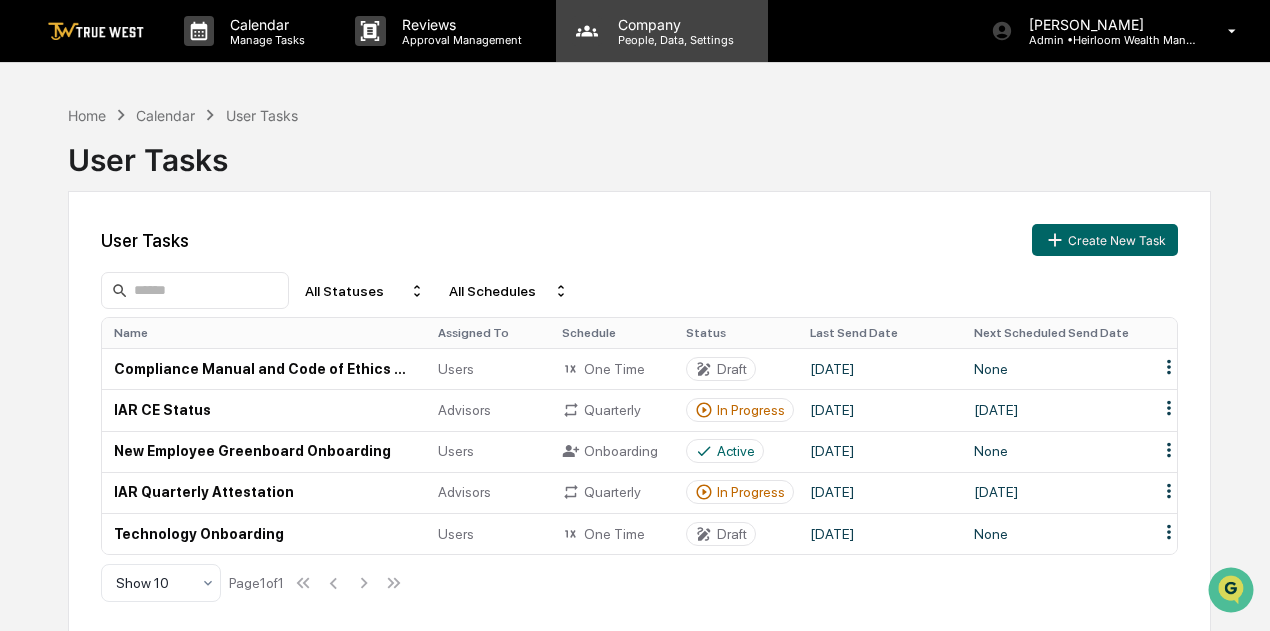 click on "People, Data, Settings" at bounding box center [673, 40] 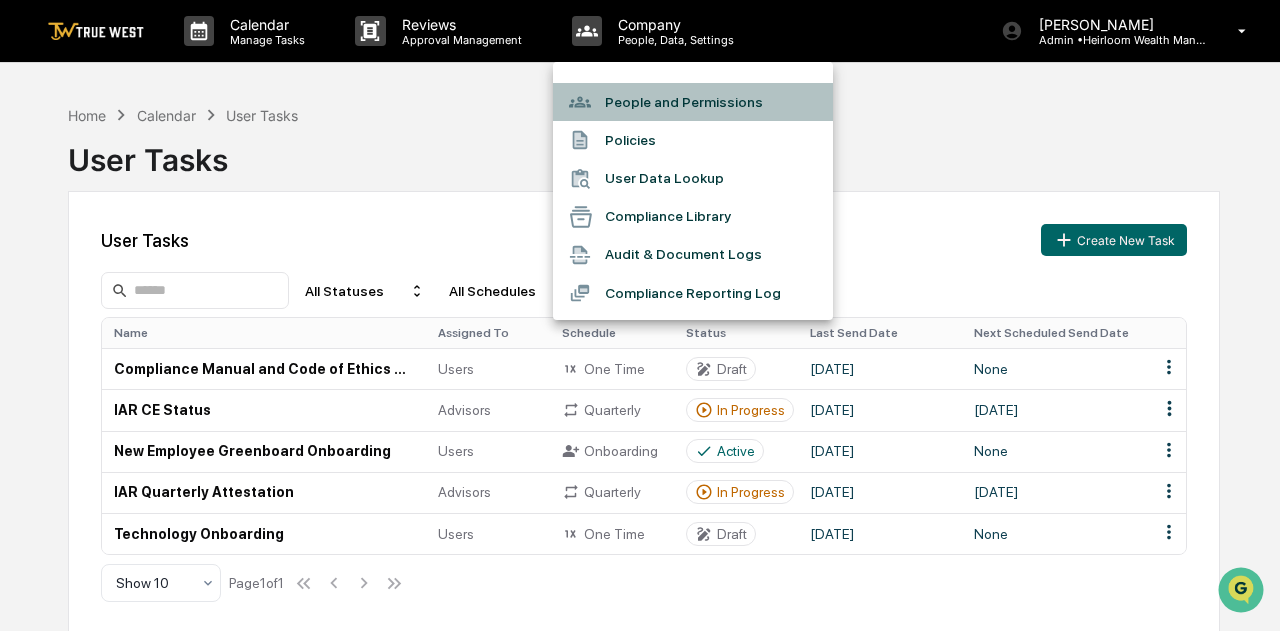 click on "People and Permissions" at bounding box center (693, 102) 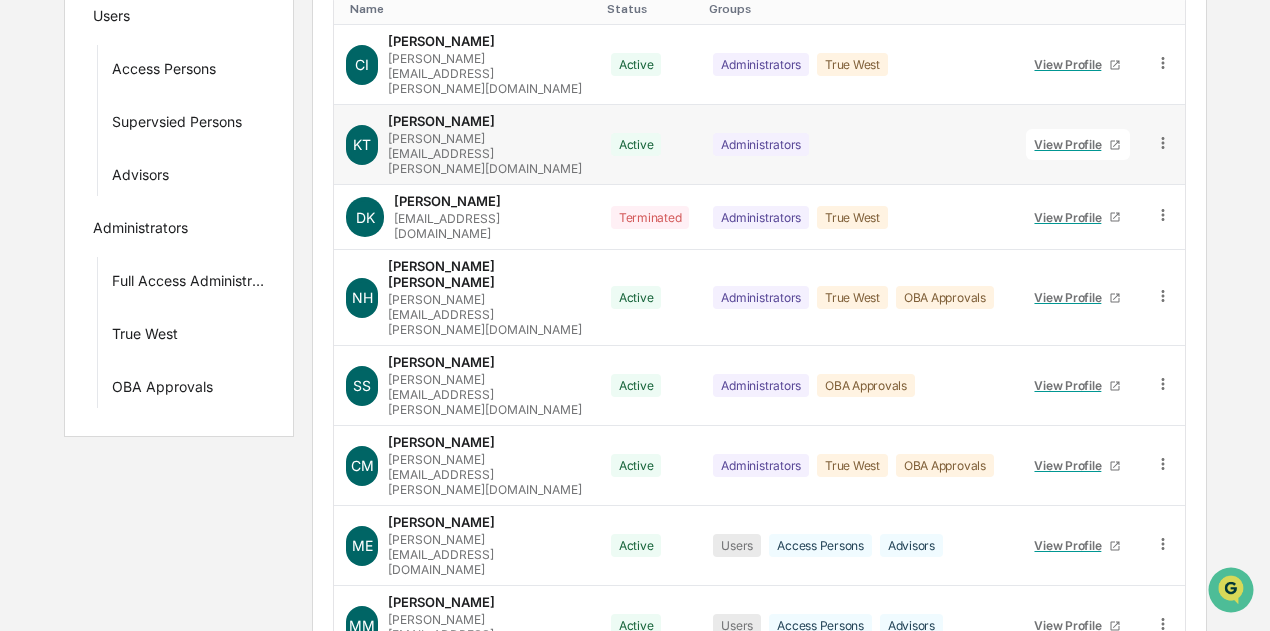 scroll, scrollTop: 496, scrollLeft: 0, axis: vertical 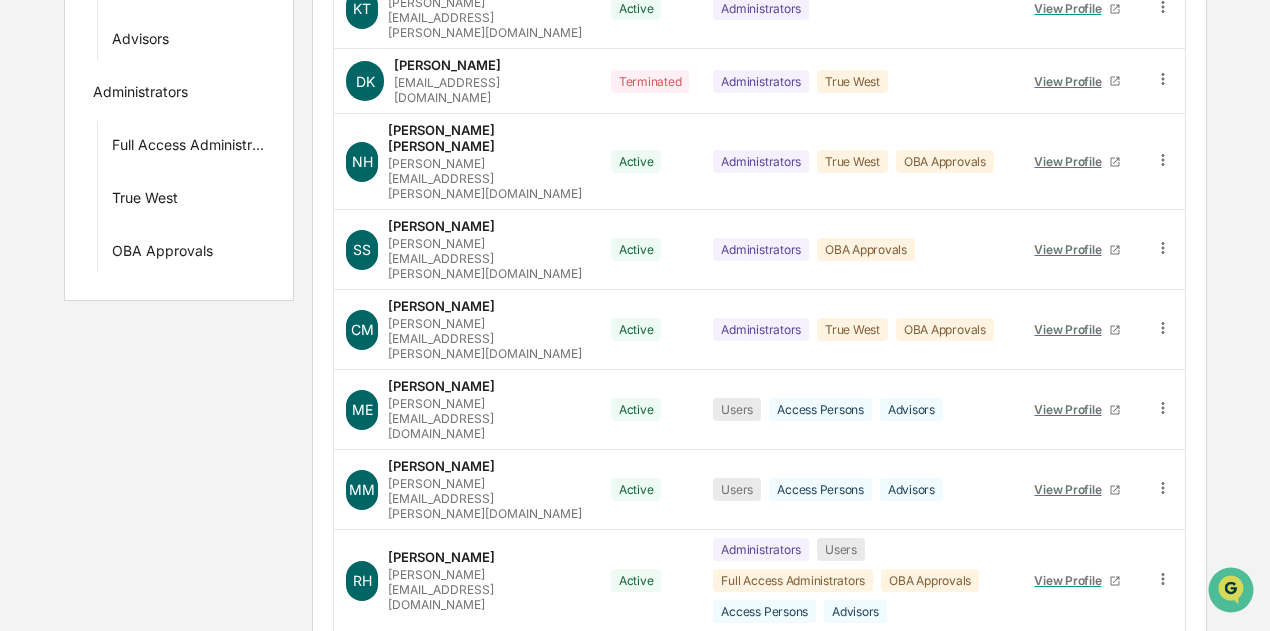 click on ">" at bounding box center [584, 761] 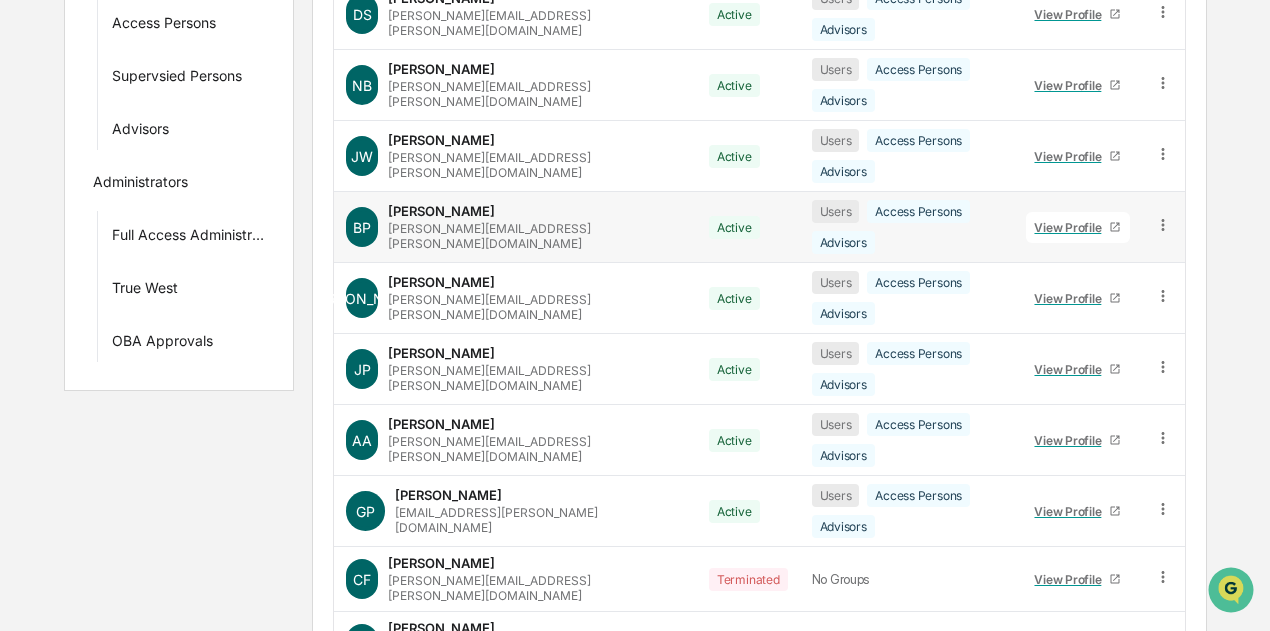 click on "BP [PERSON_NAME] [PERSON_NAME][EMAIL_ADDRESS][PERSON_NAME][DOMAIN_NAME]" at bounding box center (515, 227) 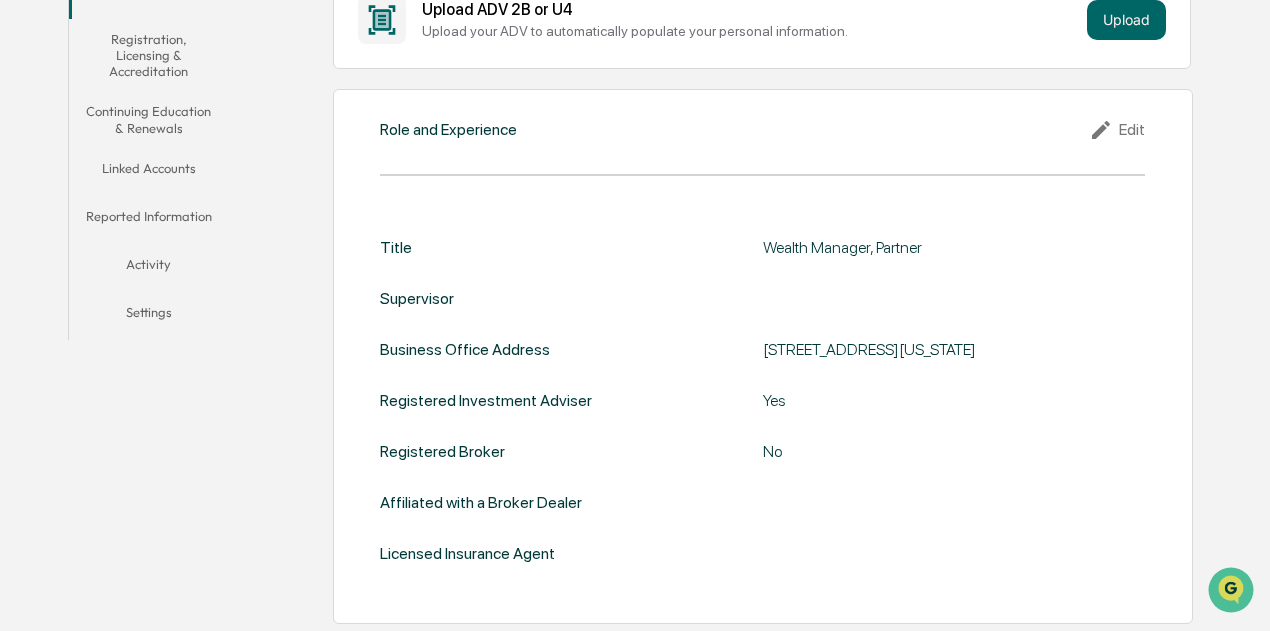 click on "Activity" at bounding box center (148, 268) 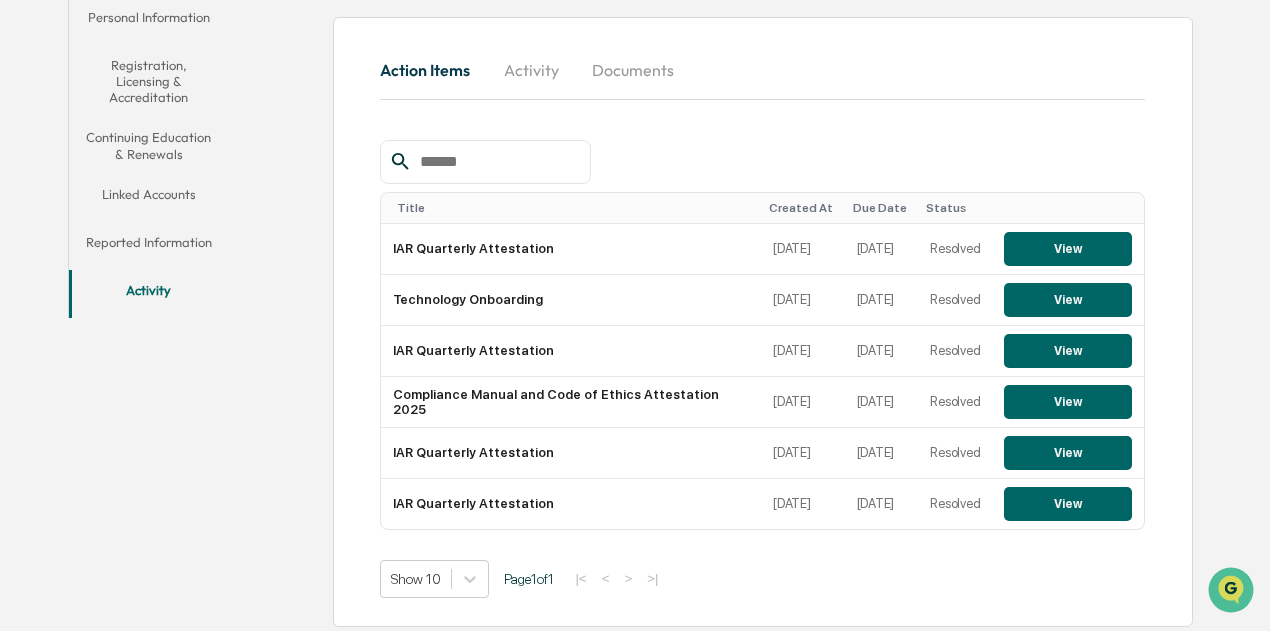 scroll, scrollTop: 380, scrollLeft: 0, axis: vertical 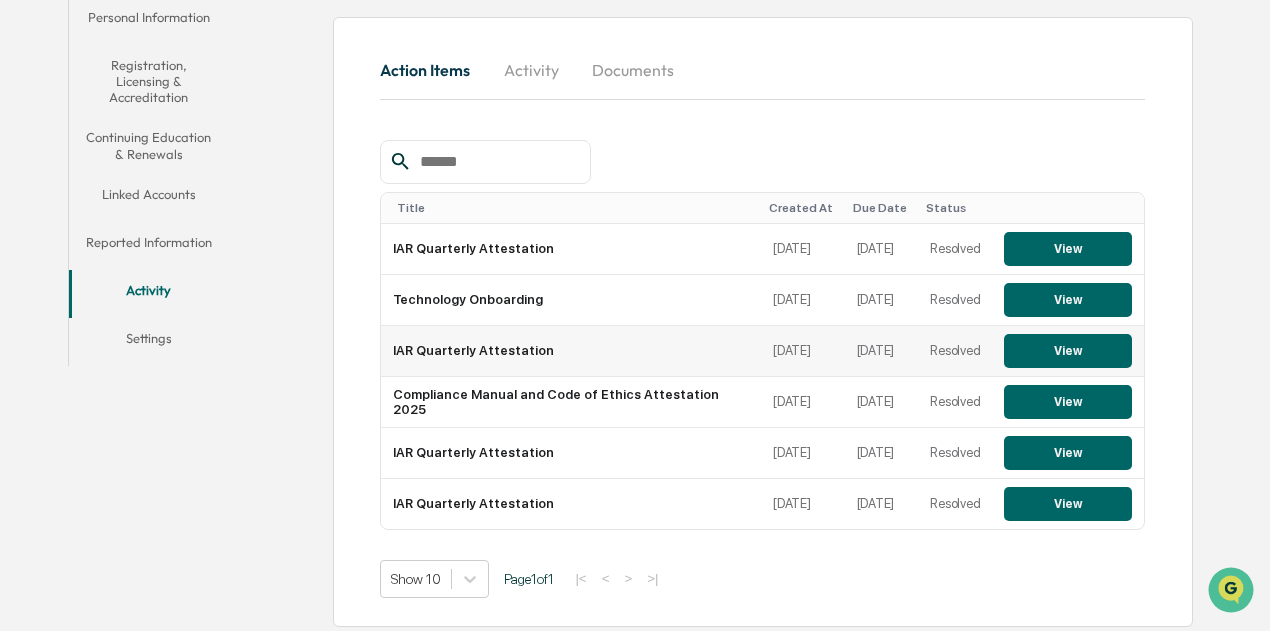 click on "View" at bounding box center [1068, 351] 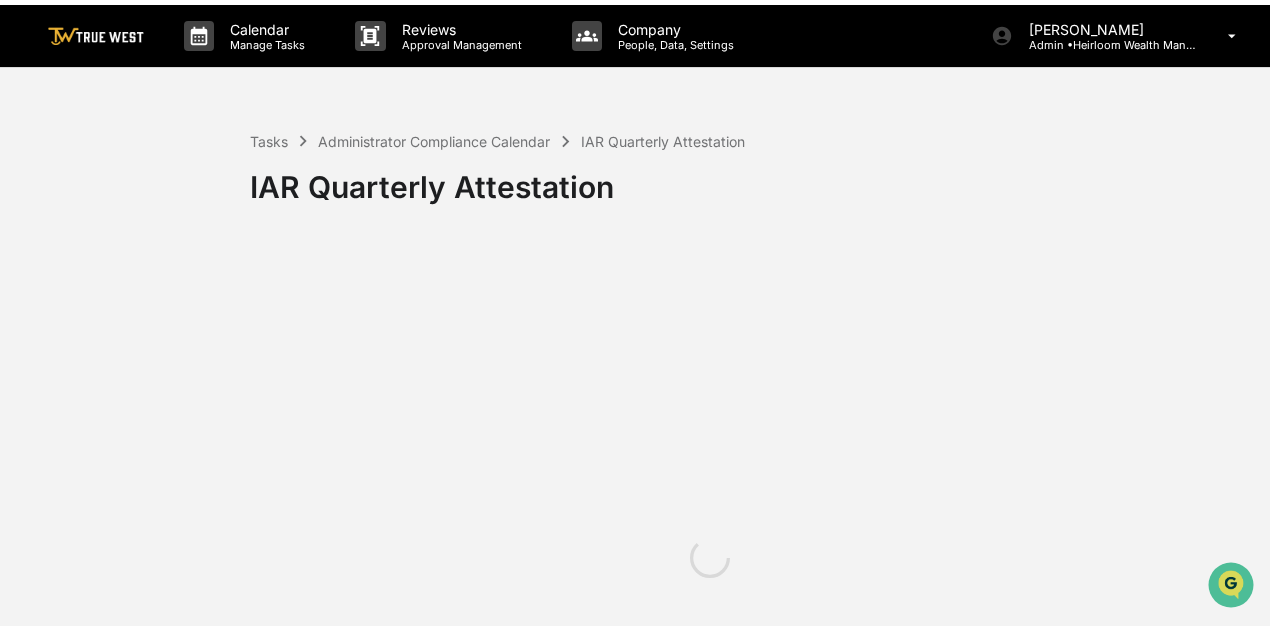 scroll, scrollTop: 0, scrollLeft: 0, axis: both 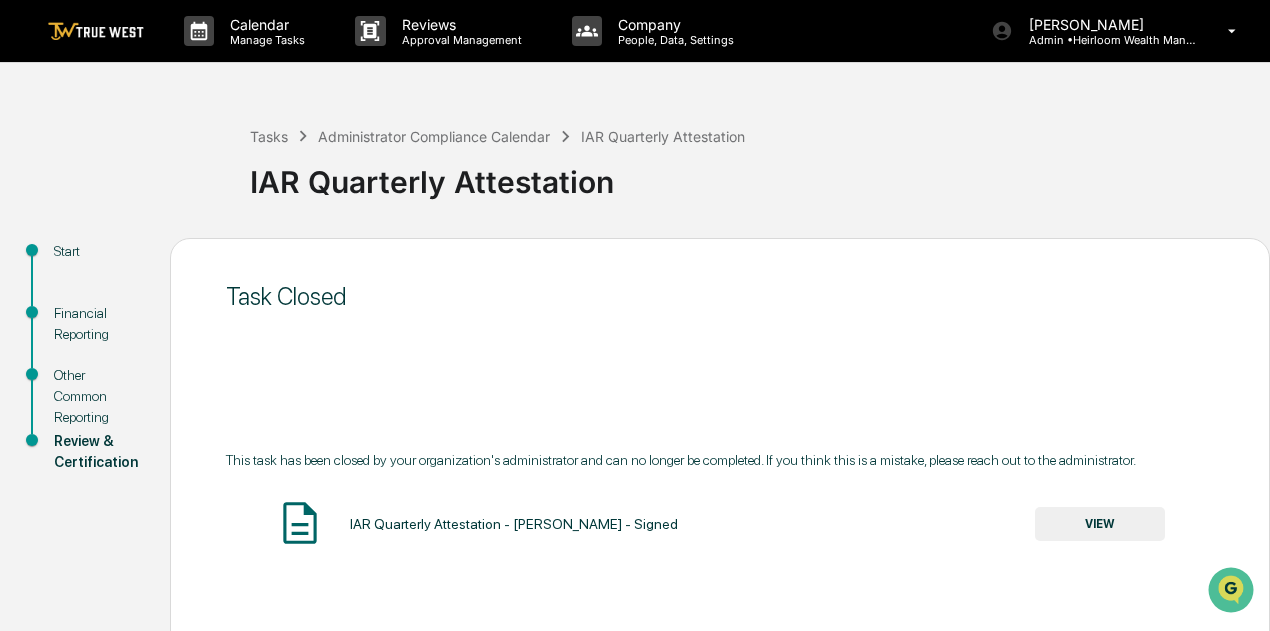 click on "VIEW" at bounding box center (1100, 524) 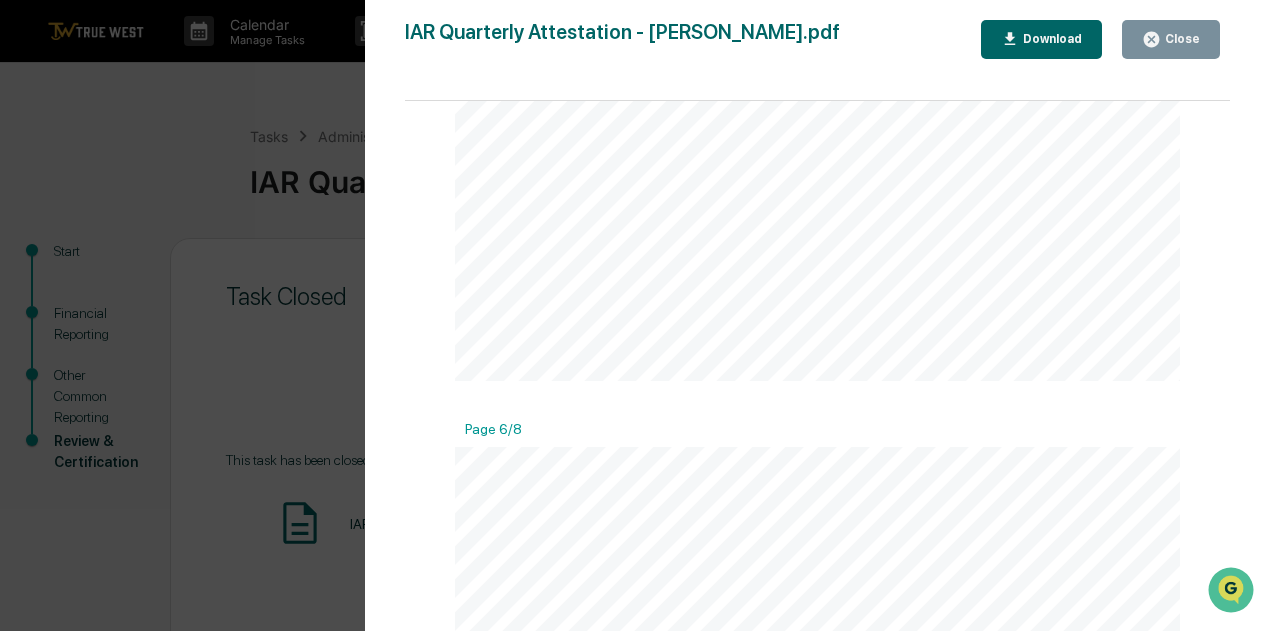 scroll, scrollTop: 5158, scrollLeft: 0, axis: vertical 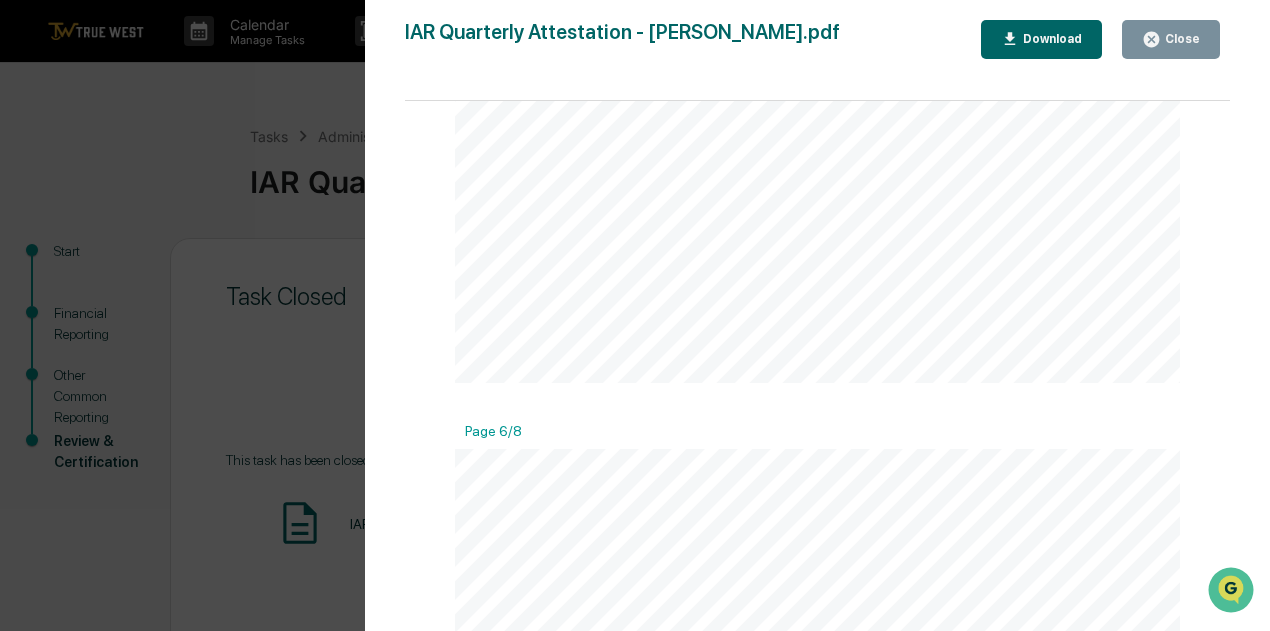 click on "Close" at bounding box center [1180, 39] 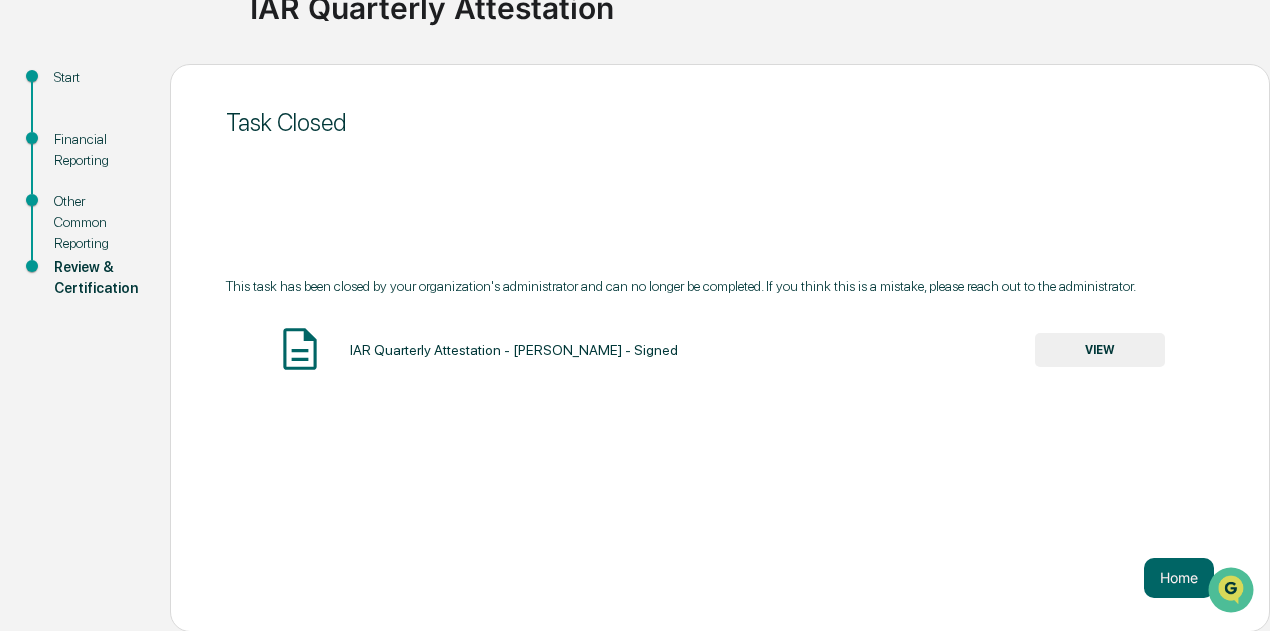 scroll, scrollTop: 0, scrollLeft: 0, axis: both 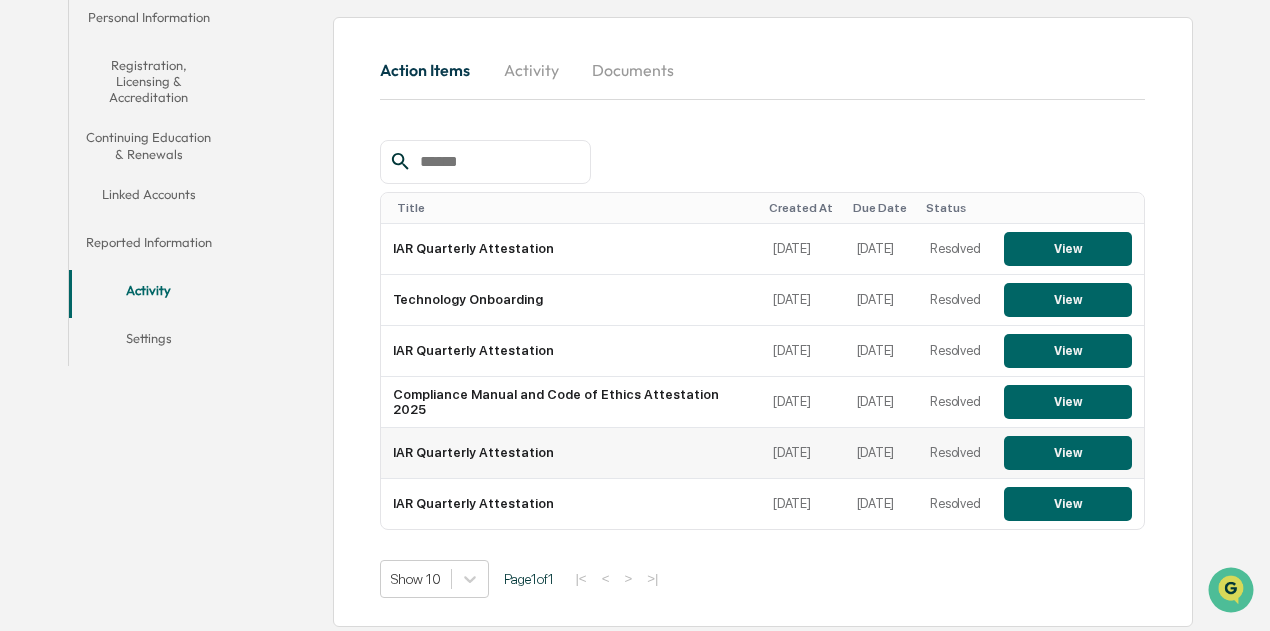 click on "View" at bounding box center (1068, 453) 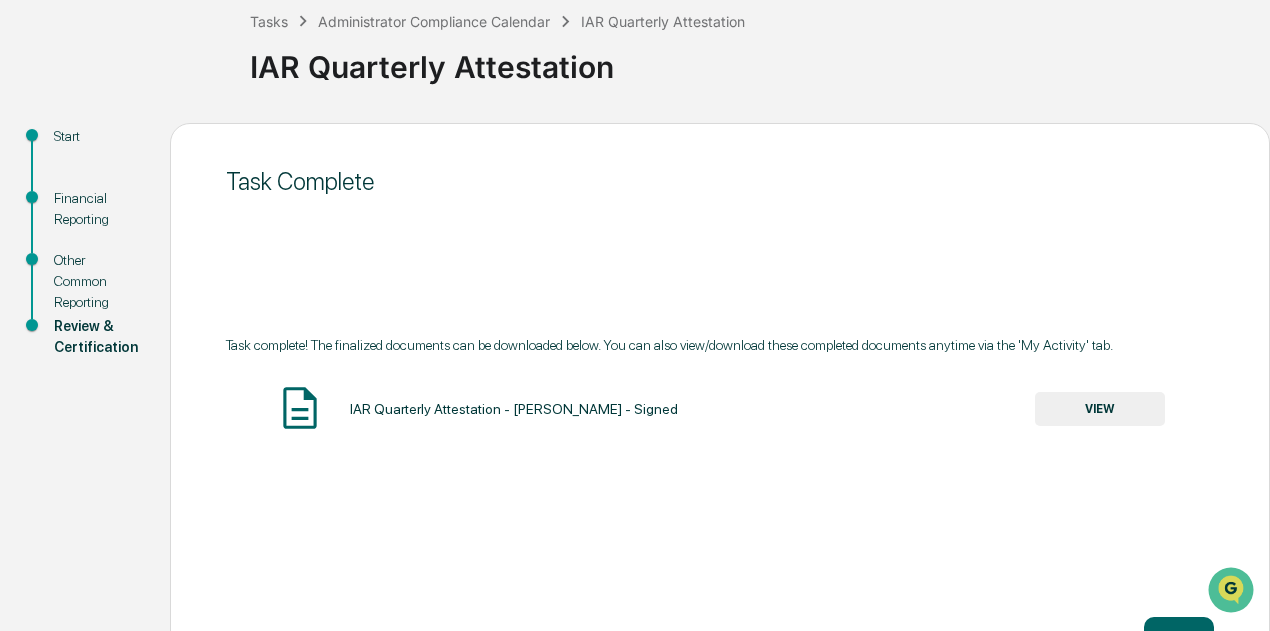 scroll, scrollTop: 174, scrollLeft: 0, axis: vertical 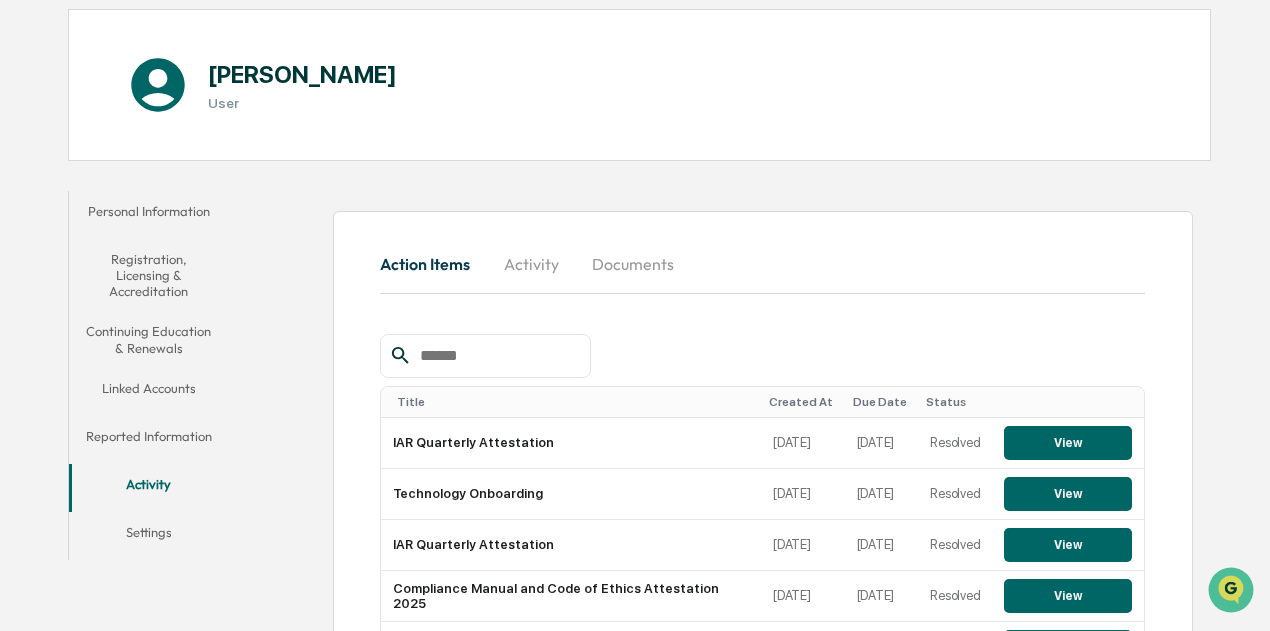 click on "Documents" at bounding box center [633, 264] 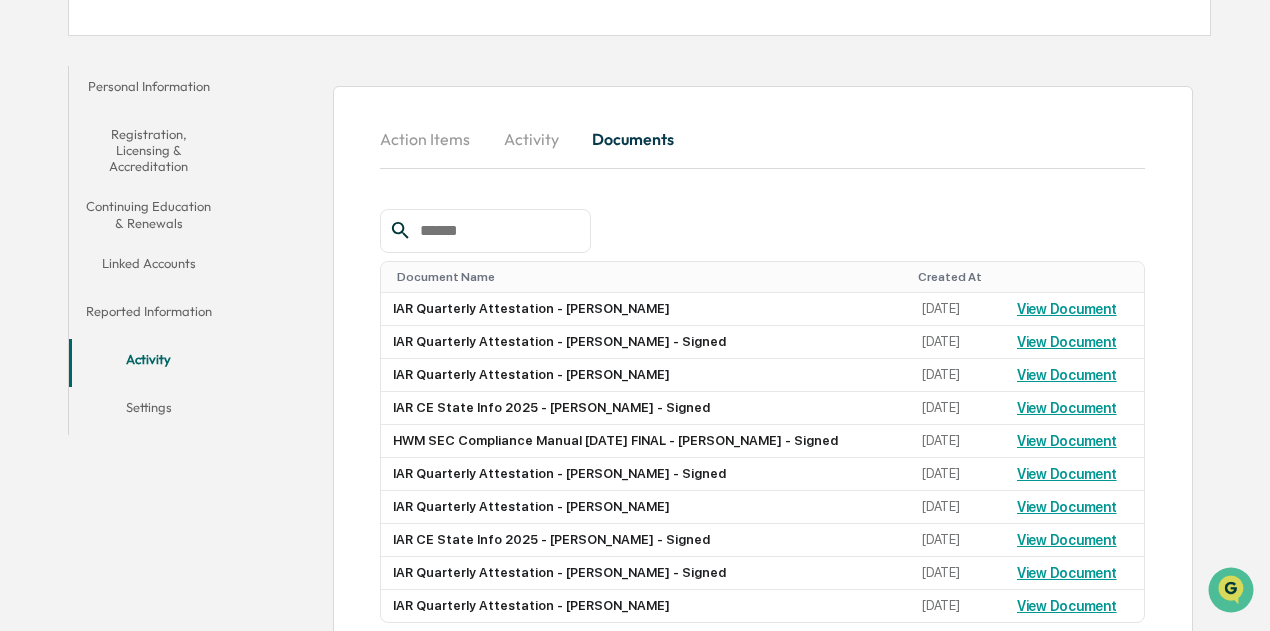 scroll, scrollTop: 312, scrollLeft: 0, axis: vertical 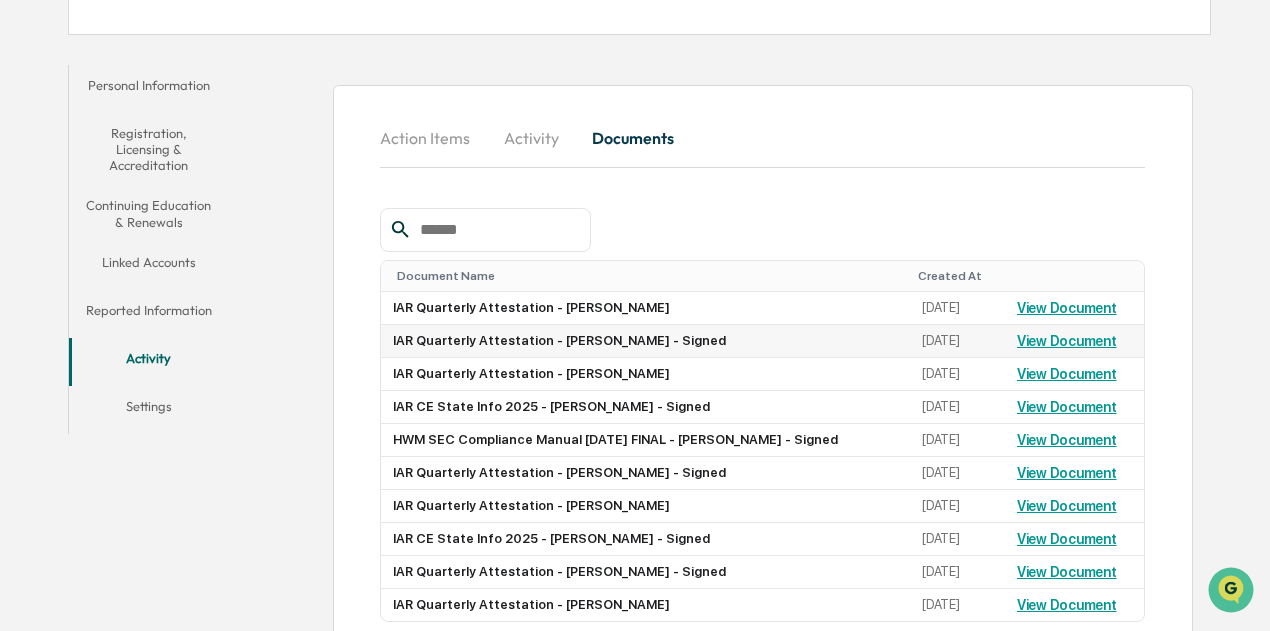 click on "View Document" at bounding box center [1067, 341] 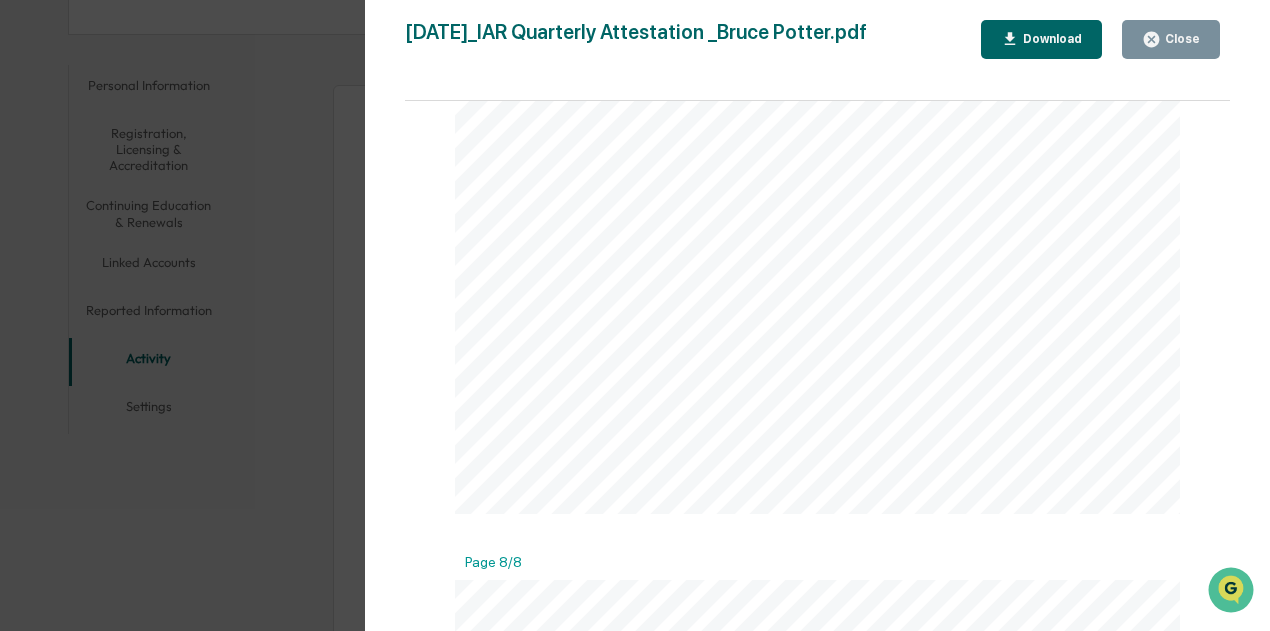 scroll, scrollTop: 7220, scrollLeft: 0, axis: vertical 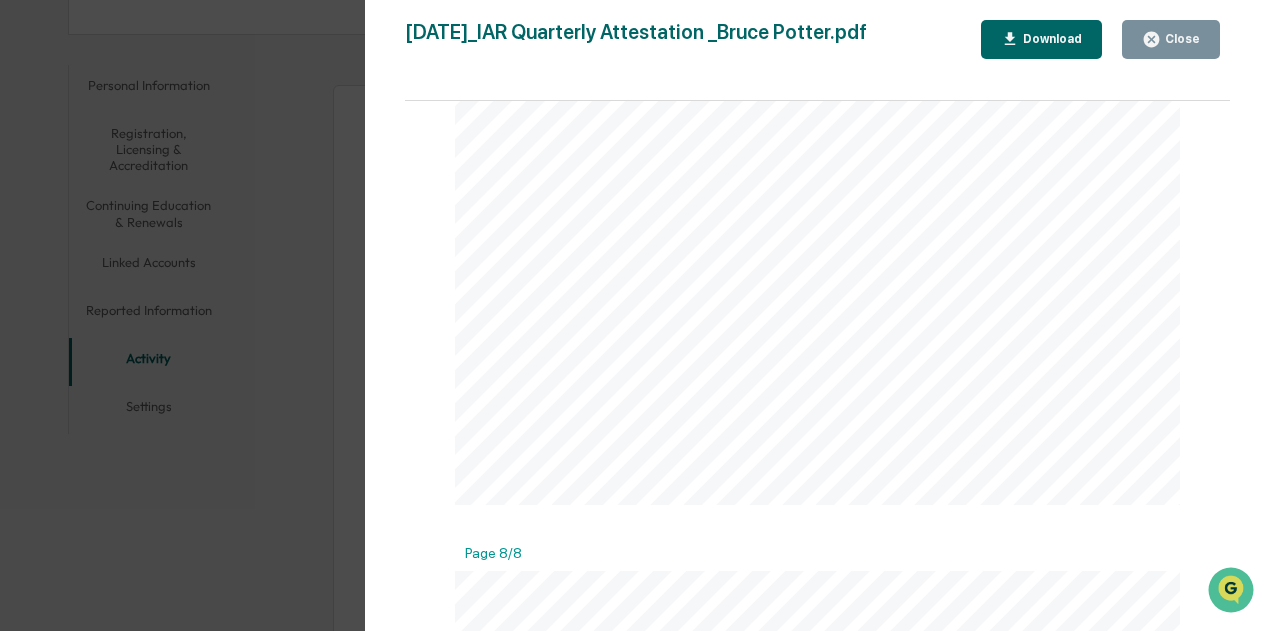 drag, startPoint x: 1048, startPoint y: 338, endPoint x: 1096, endPoint y: 313, distance: 54.120235 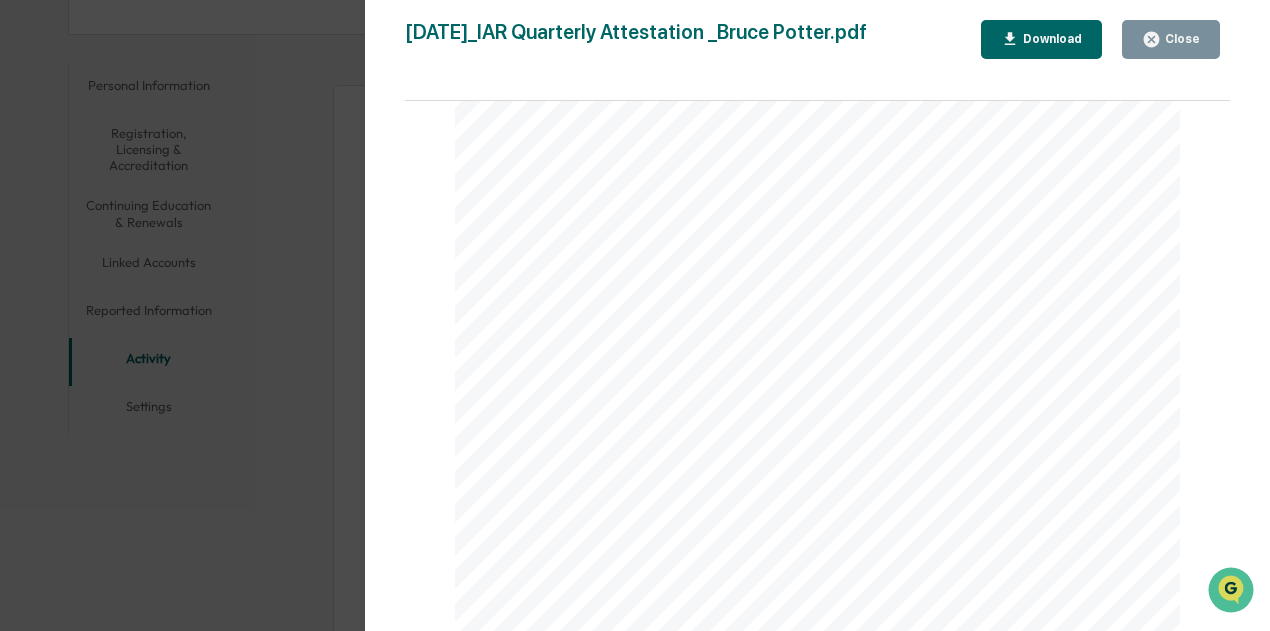 scroll, scrollTop: 4533, scrollLeft: 0, axis: vertical 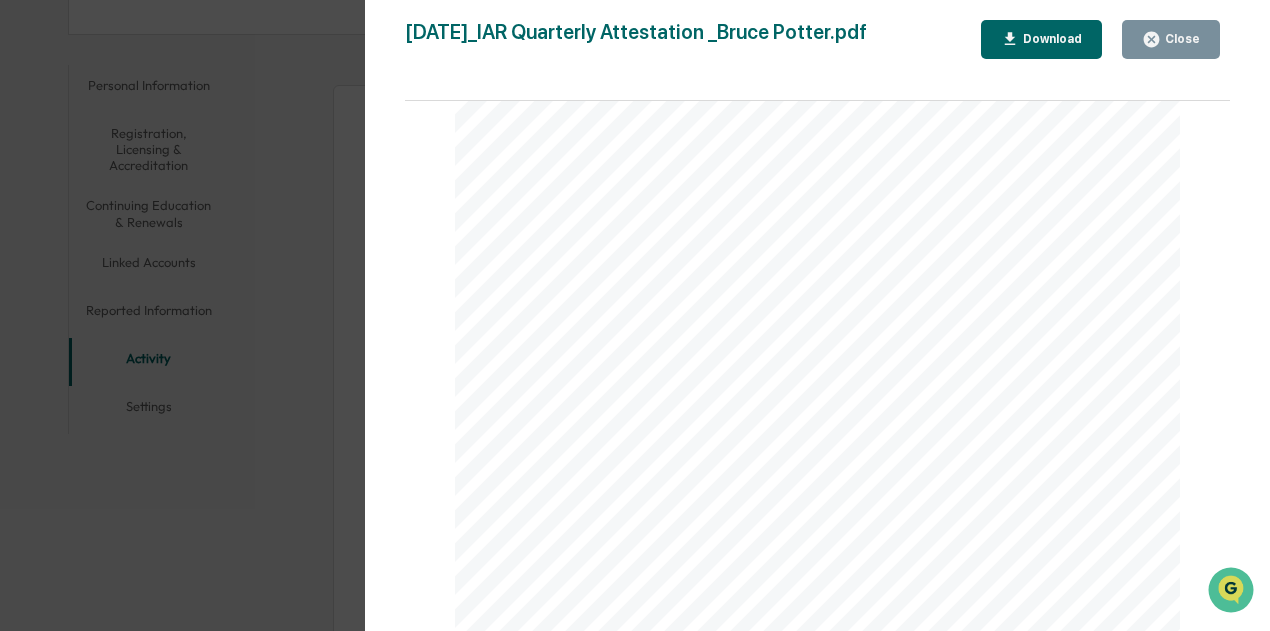 click on "Close" at bounding box center [1171, 39] 